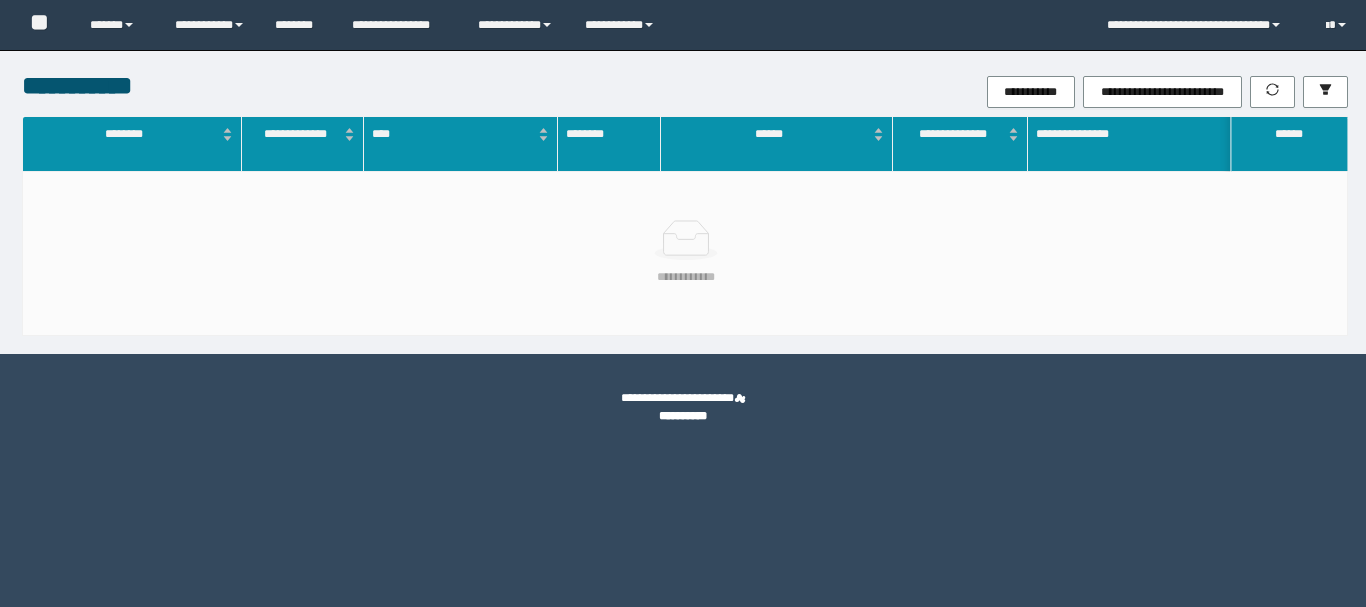 scroll, scrollTop: 0, scrollLeft: 0, axis: both 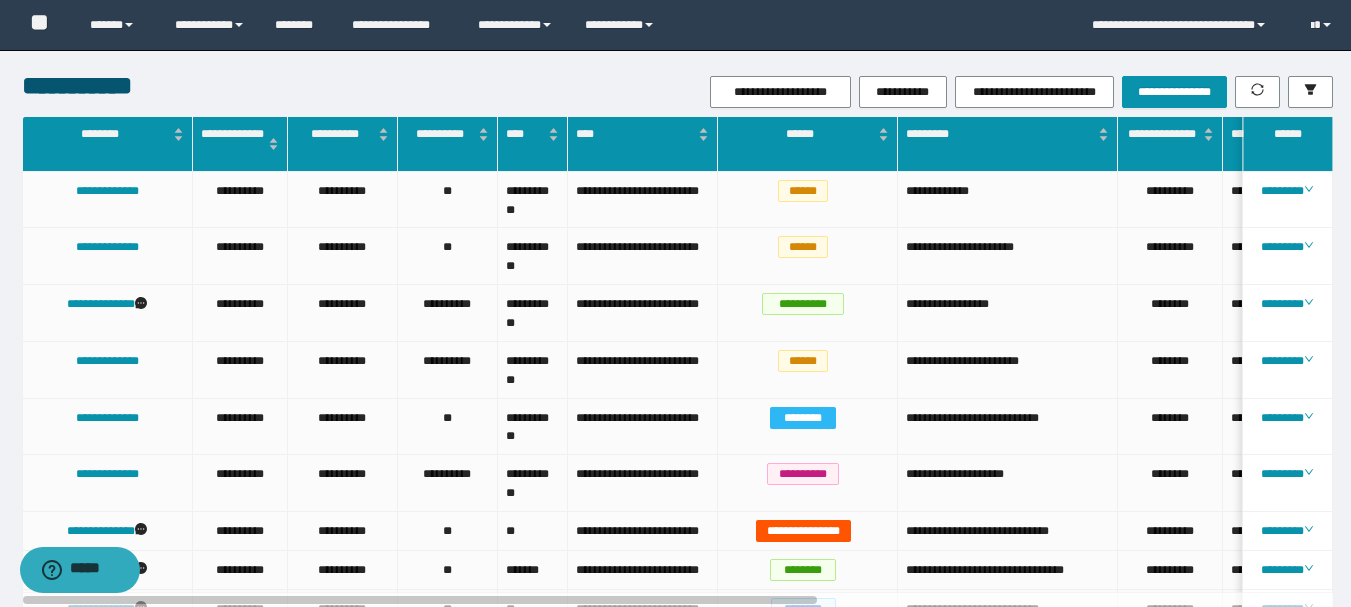 click on "**********" at bounding box center [675, 1700] 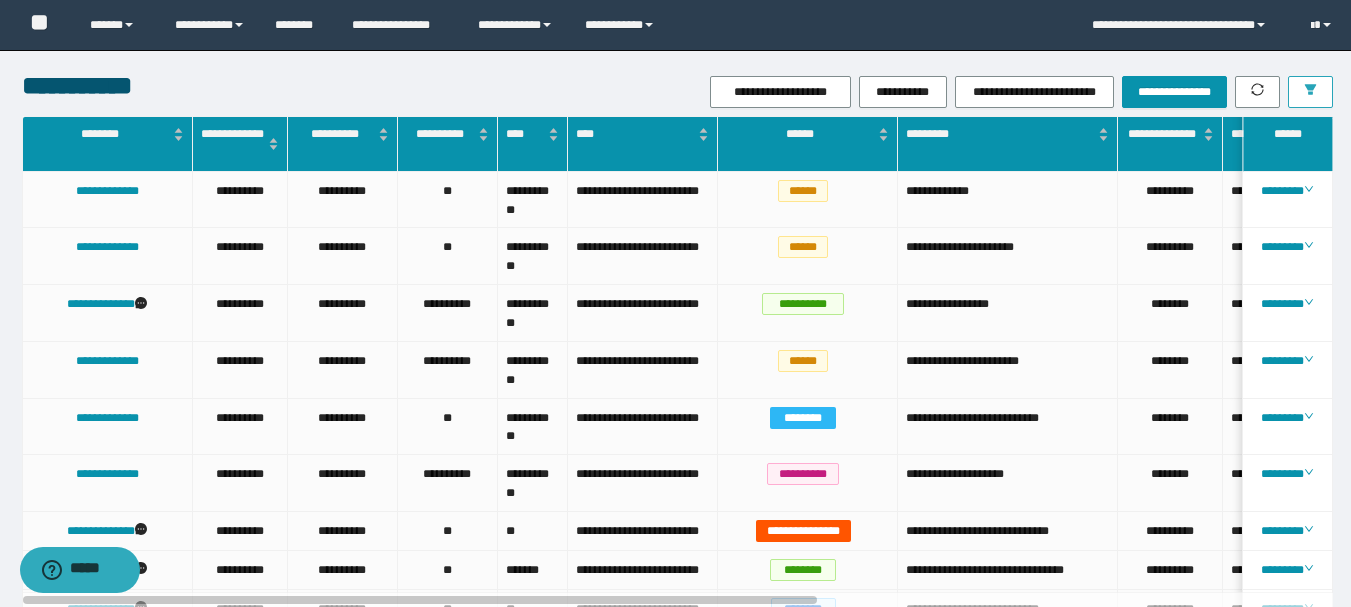 click at bounding box center [1310, 92] 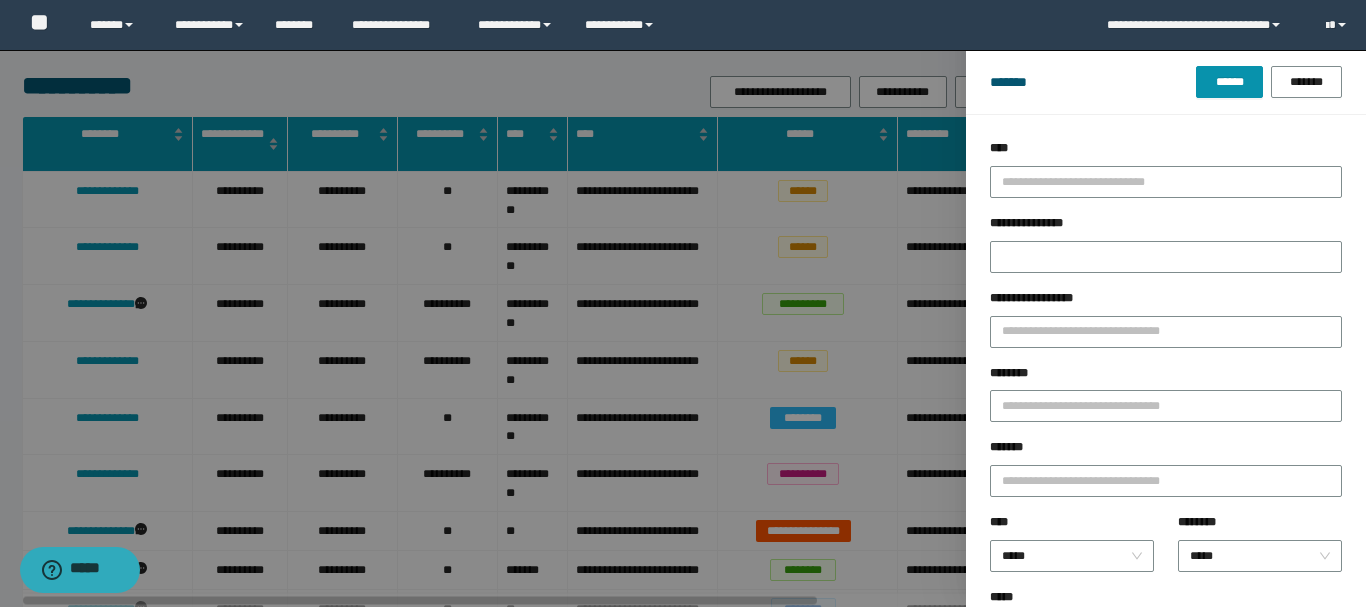 click at bounding box center (683, 303) 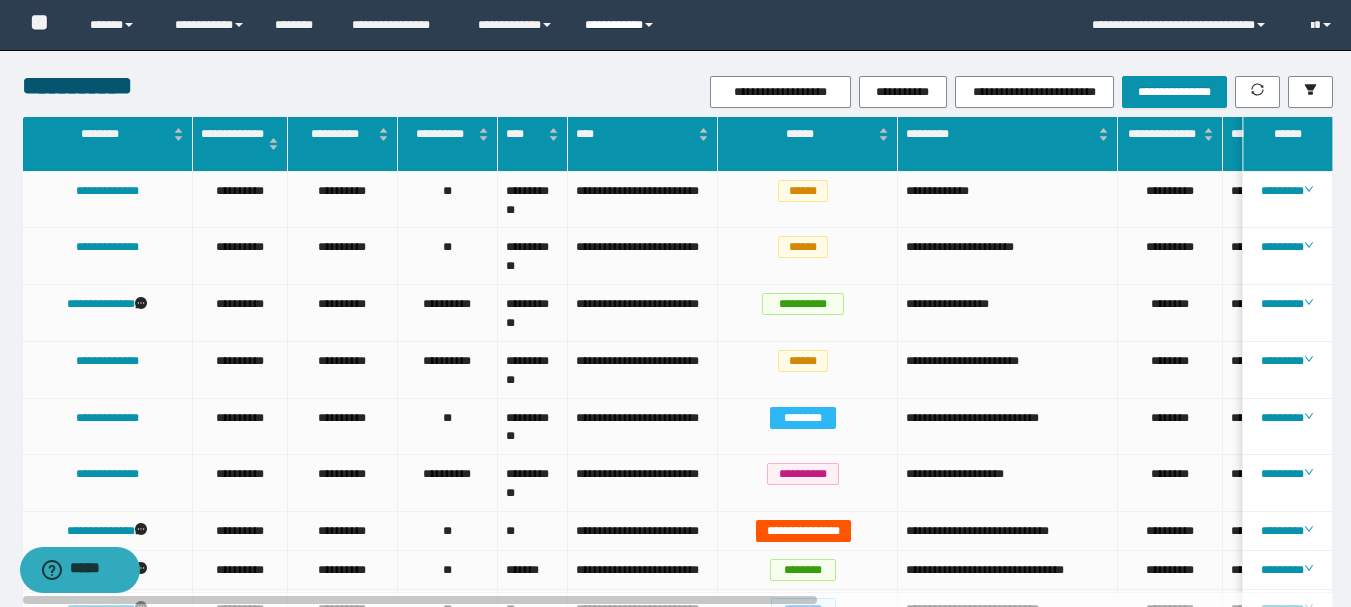 click on "**********" at bounding box center (622, 25) 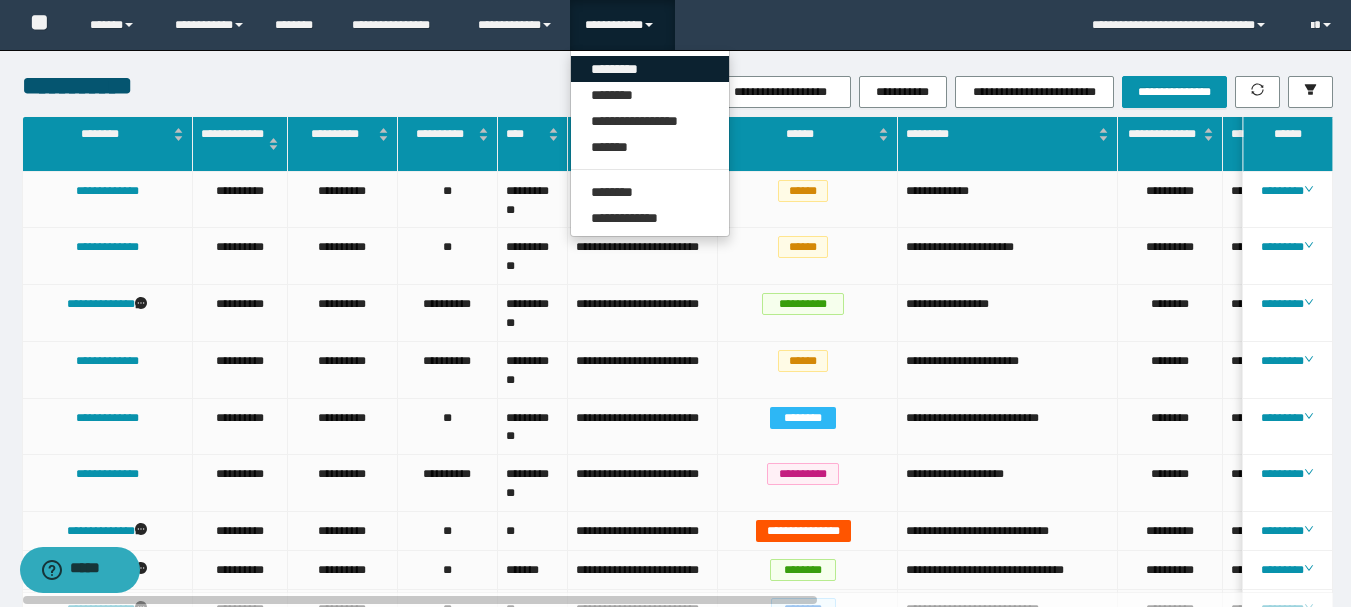 click on "*********" at bounding box center (650, 69) 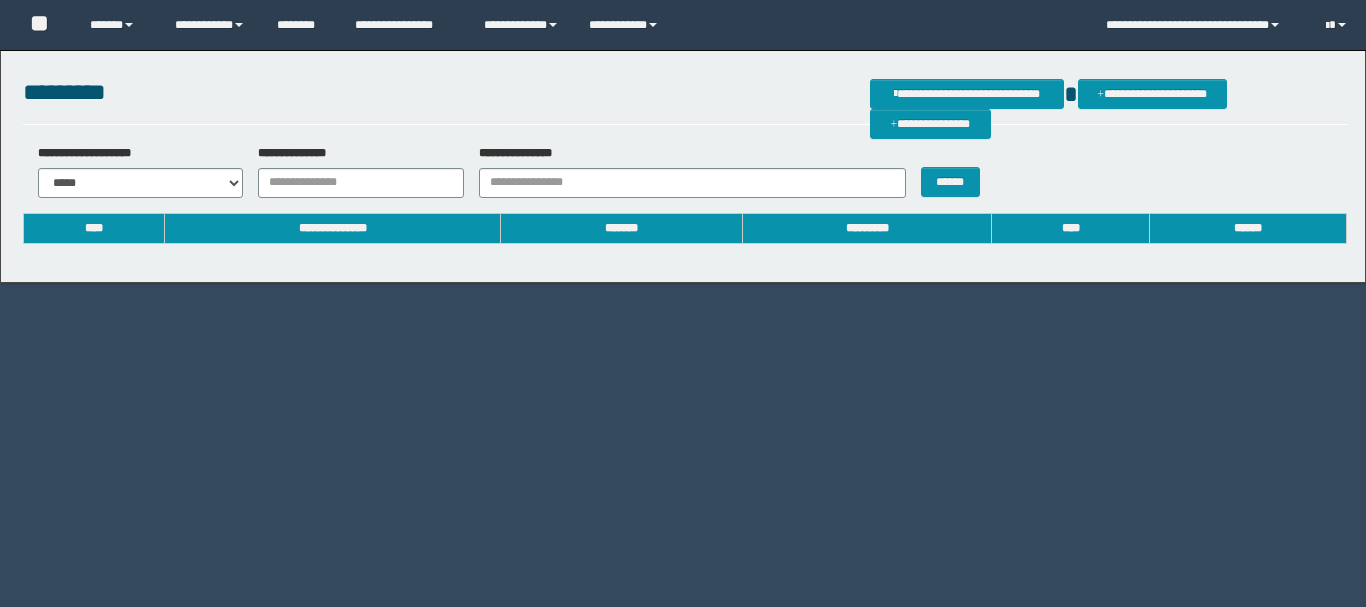 scroll, scrollTop: 0, scrollLeft: 0, axis: both 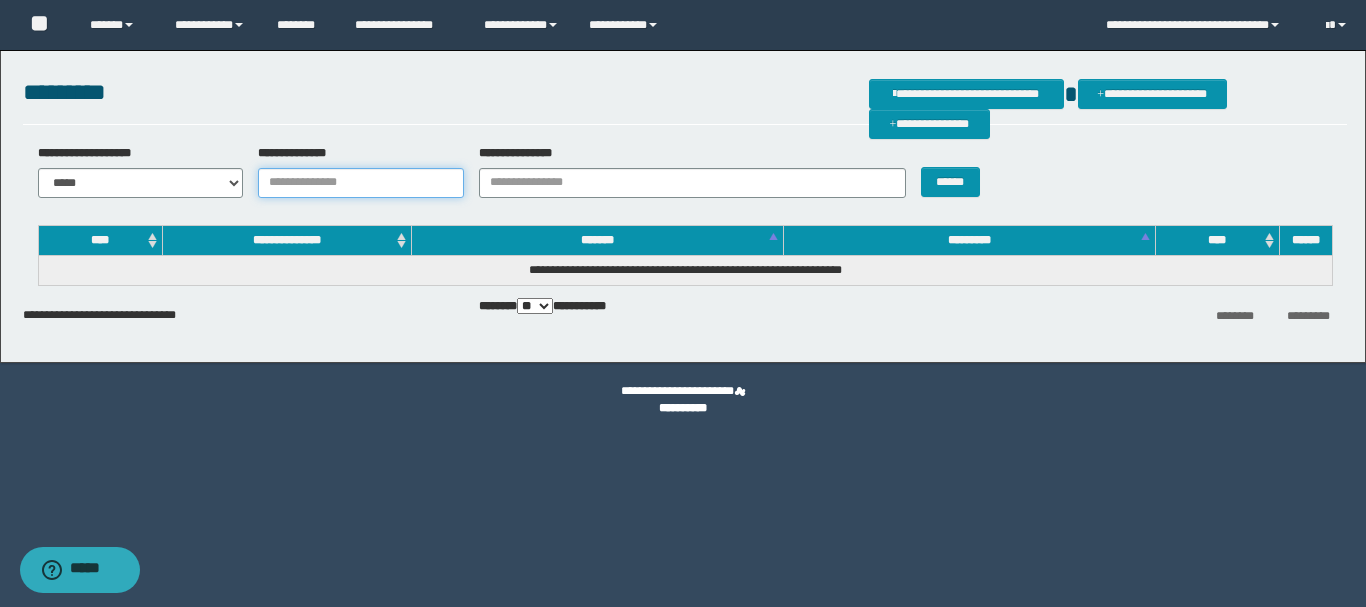 click on "**********" at bounding box center (361, 183) 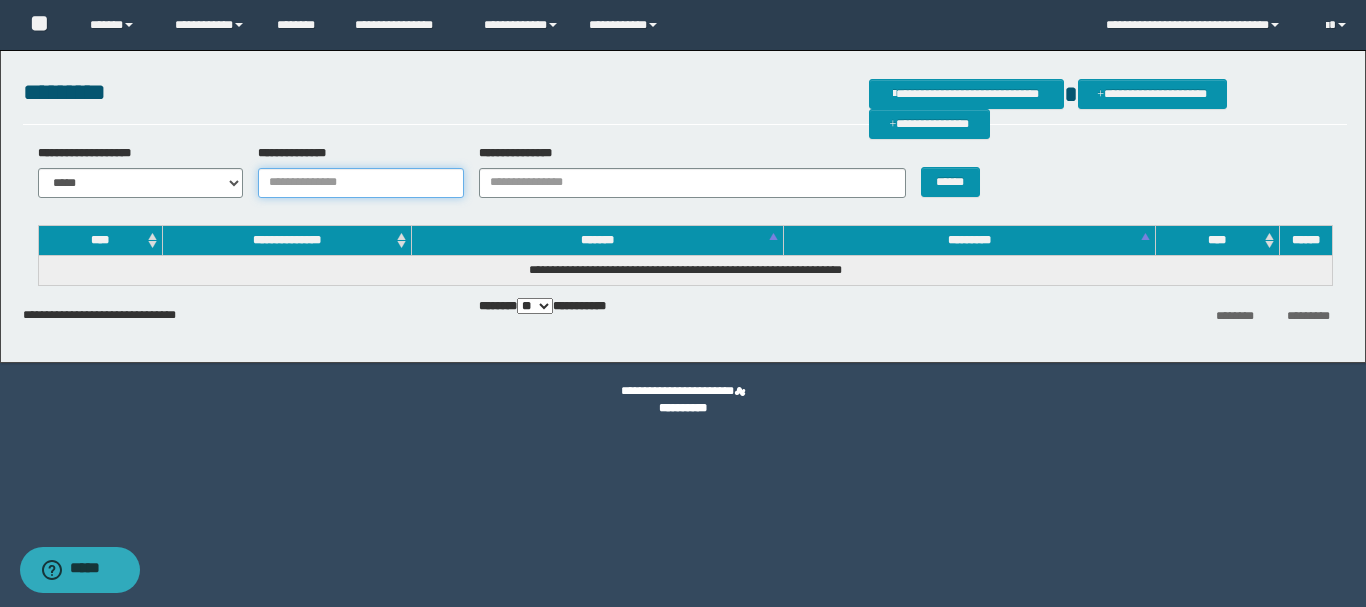 type on "**********" 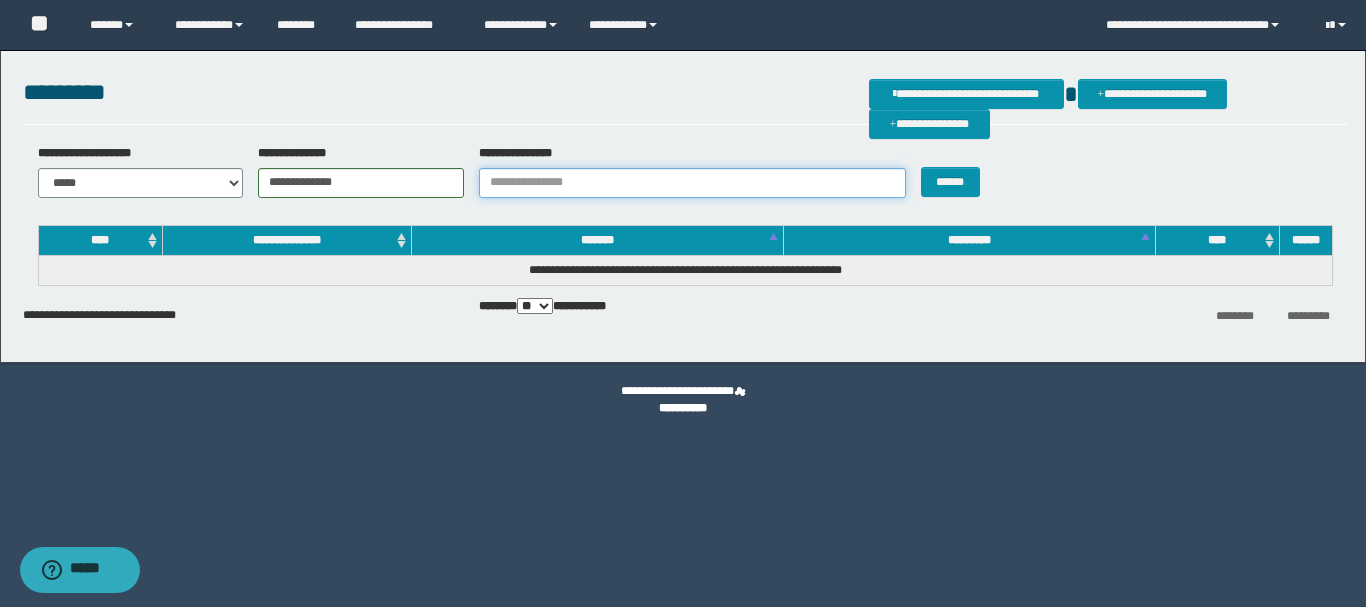 click on "**********" at bounding box center [692, 183] 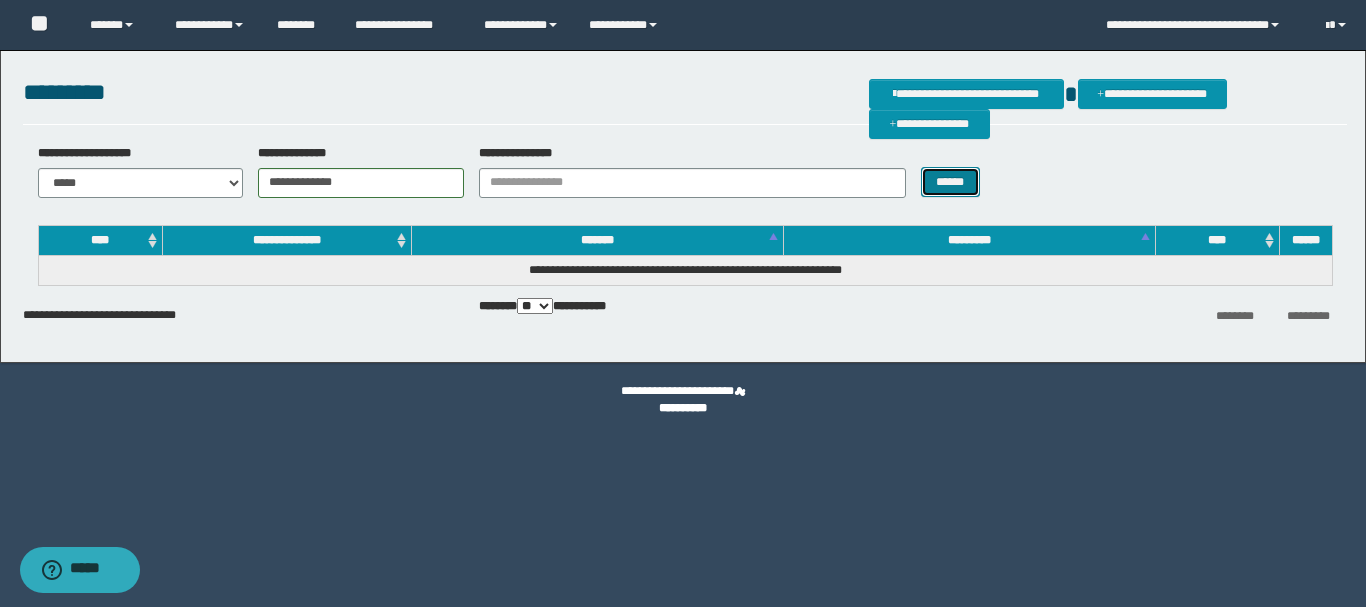 click on "******" at bounding box center [950, 182] 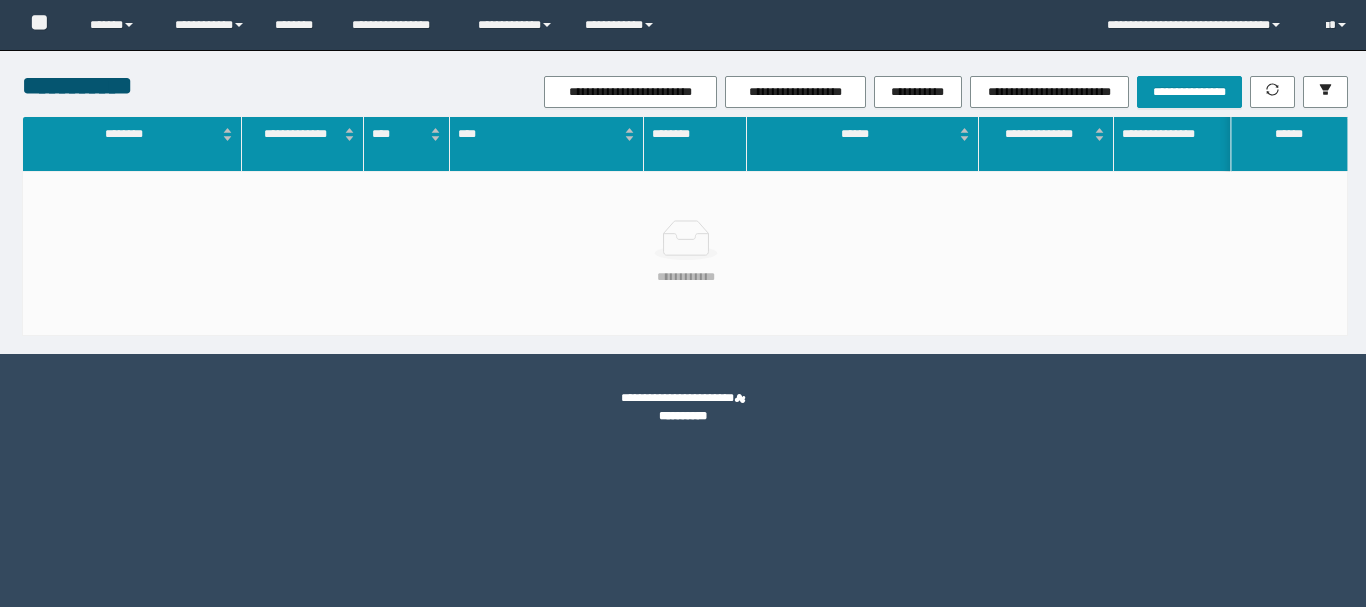 scroll, scrollTop: 0, scrollLeft: 0, axis: both 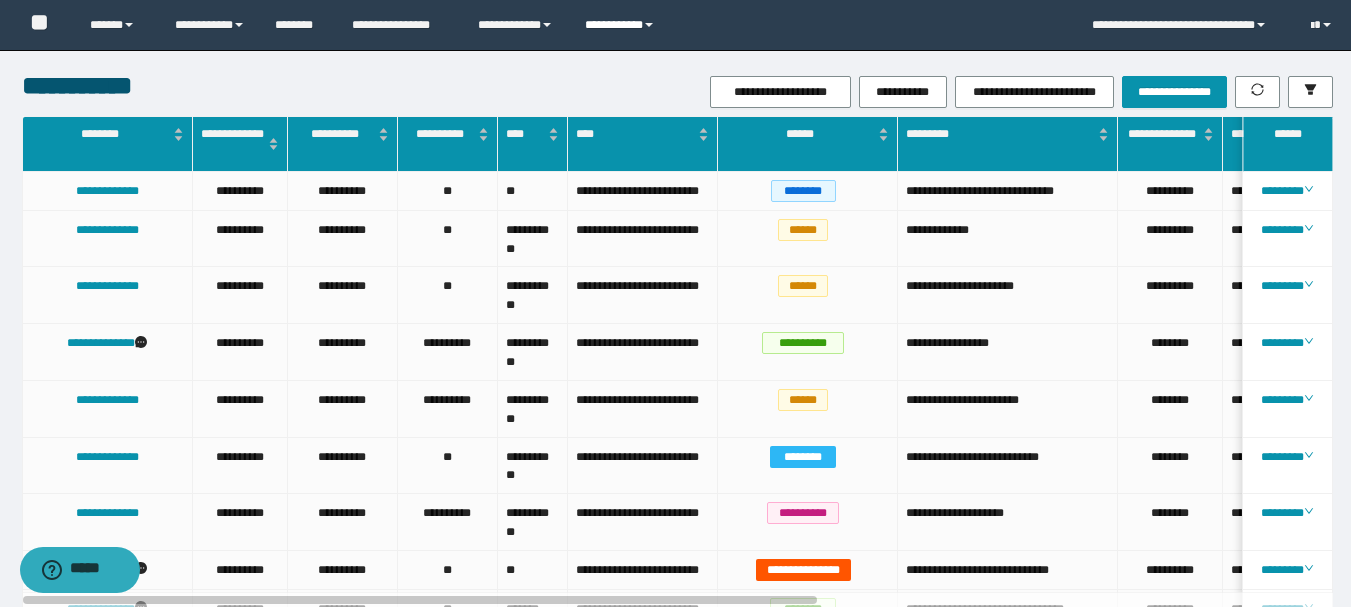click on "**********" at bounding box center [622, 25] 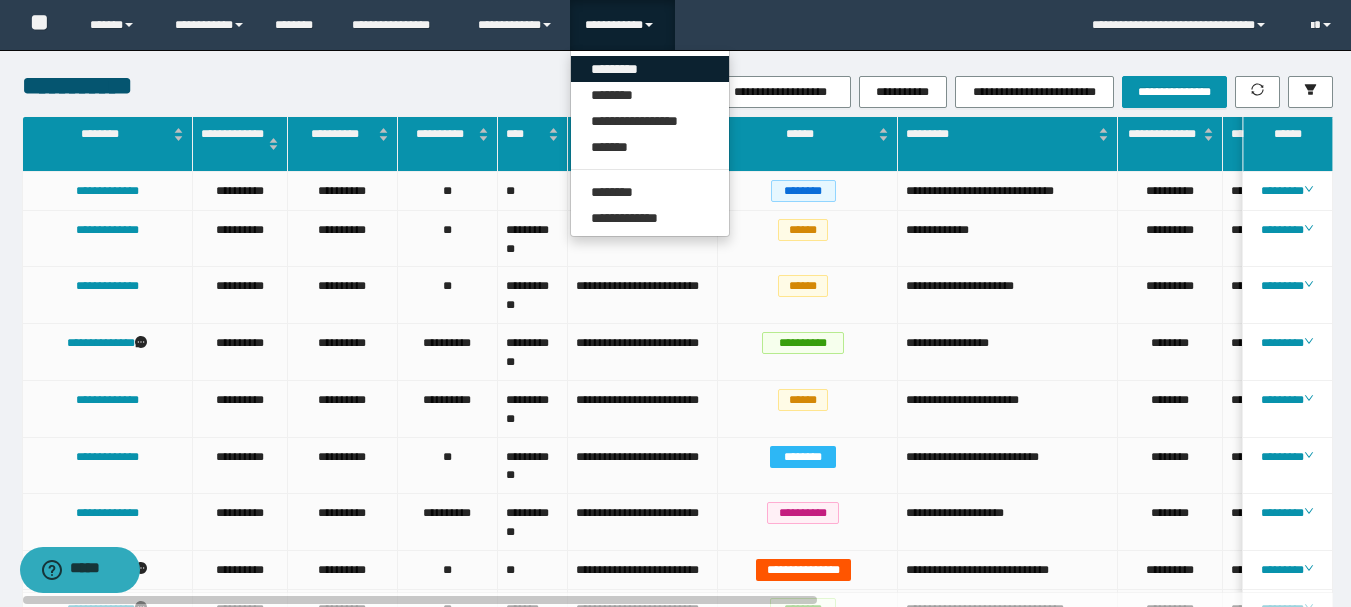 click on "*********" at bounding box center (650, 69) 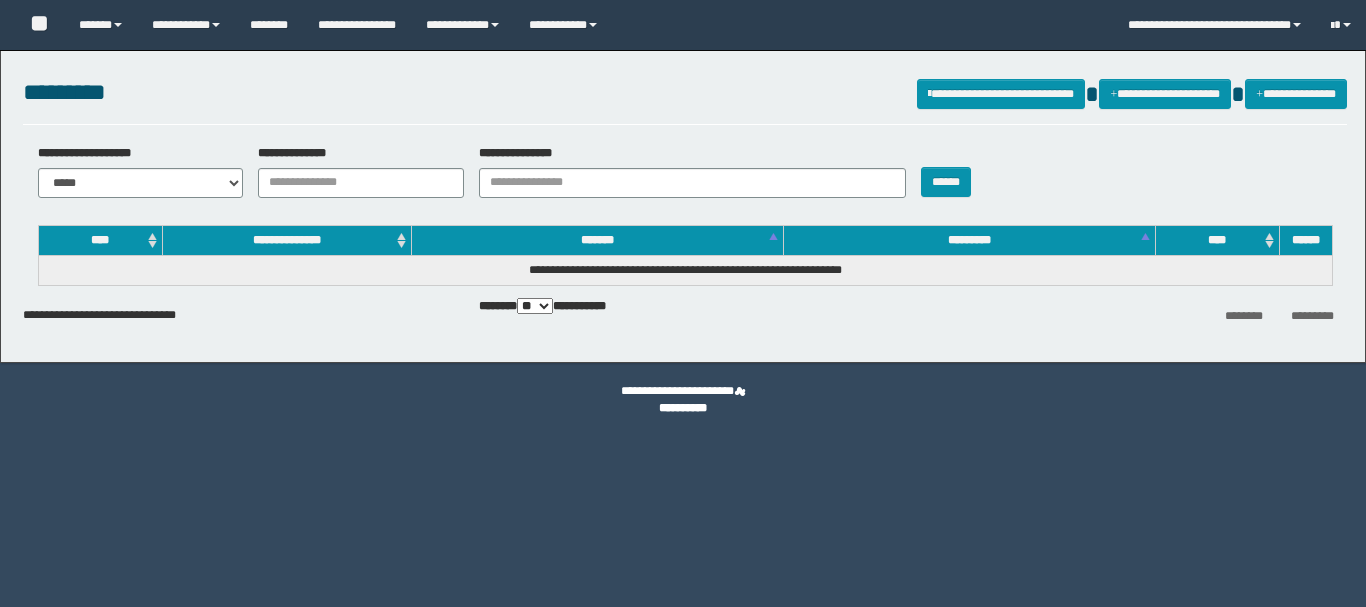 scroll, scrollTop: 0, scrollLeft: 0, axis: both 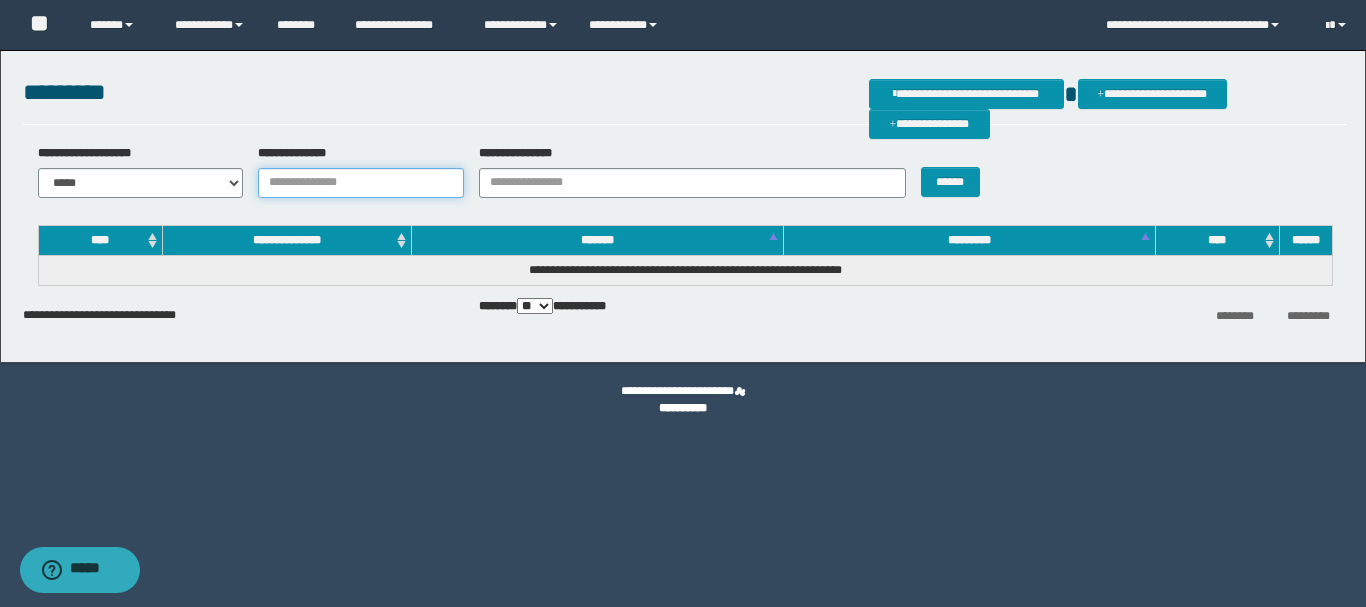 click on "**********" at bounding box center (361, 183) 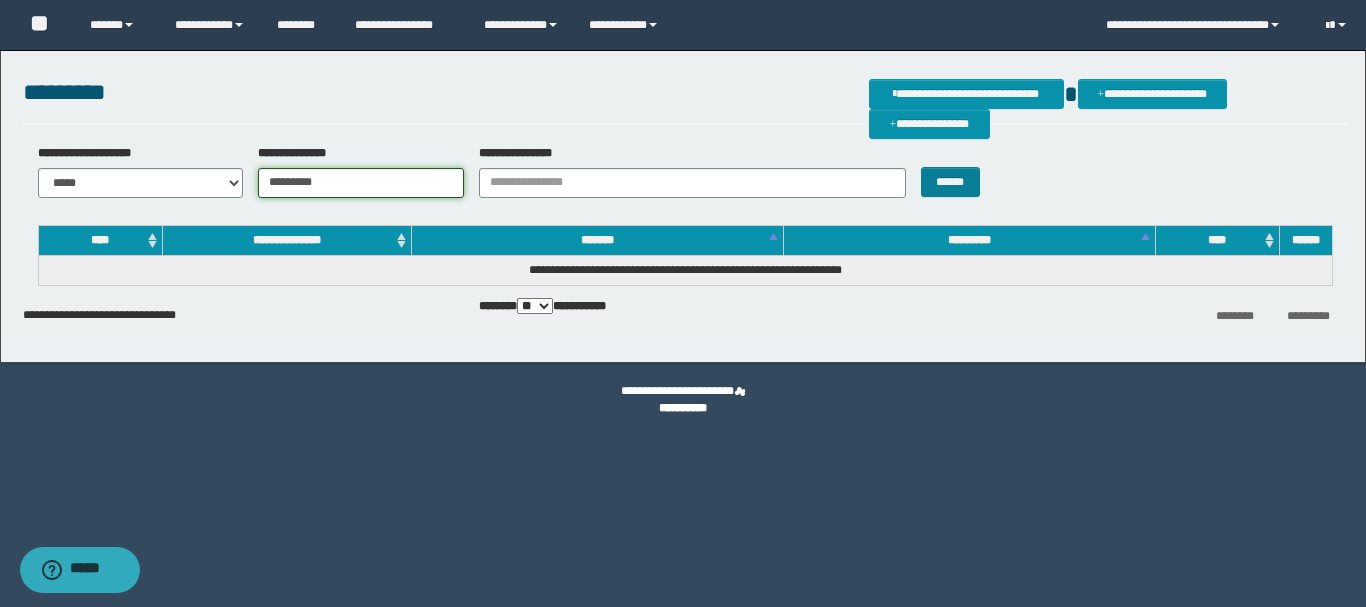 type on "********" 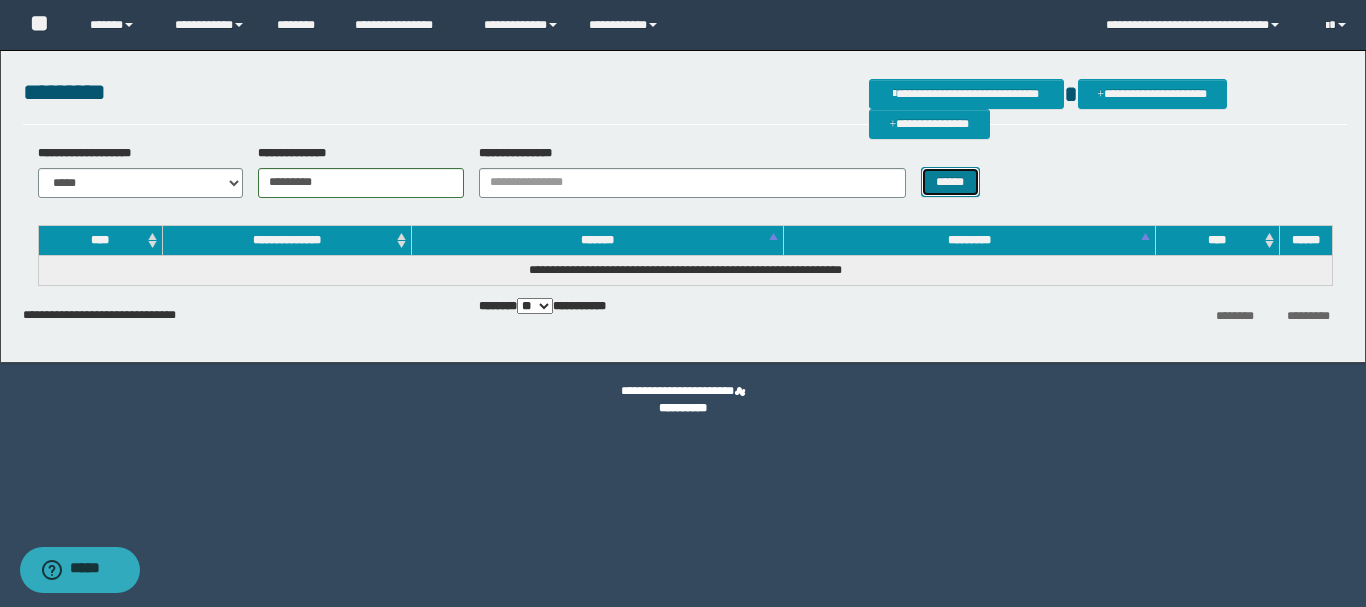 click on "******" at bounding box center (950, 182) 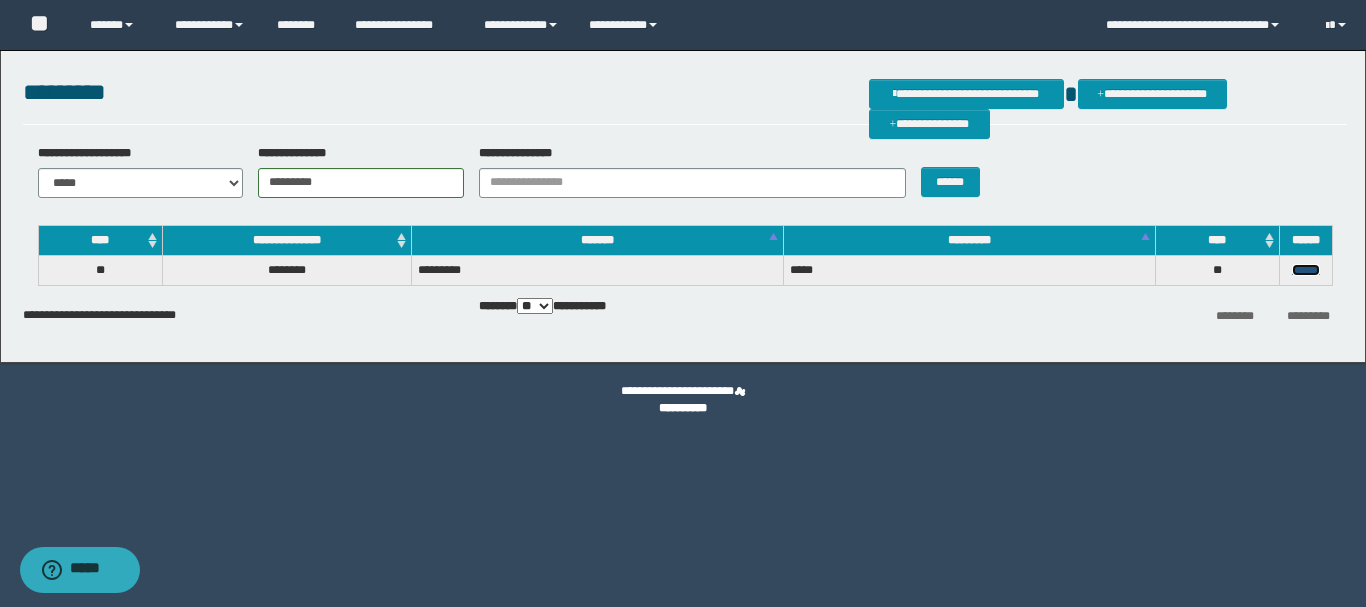 click on "******" at bounding box center (1306, 270) 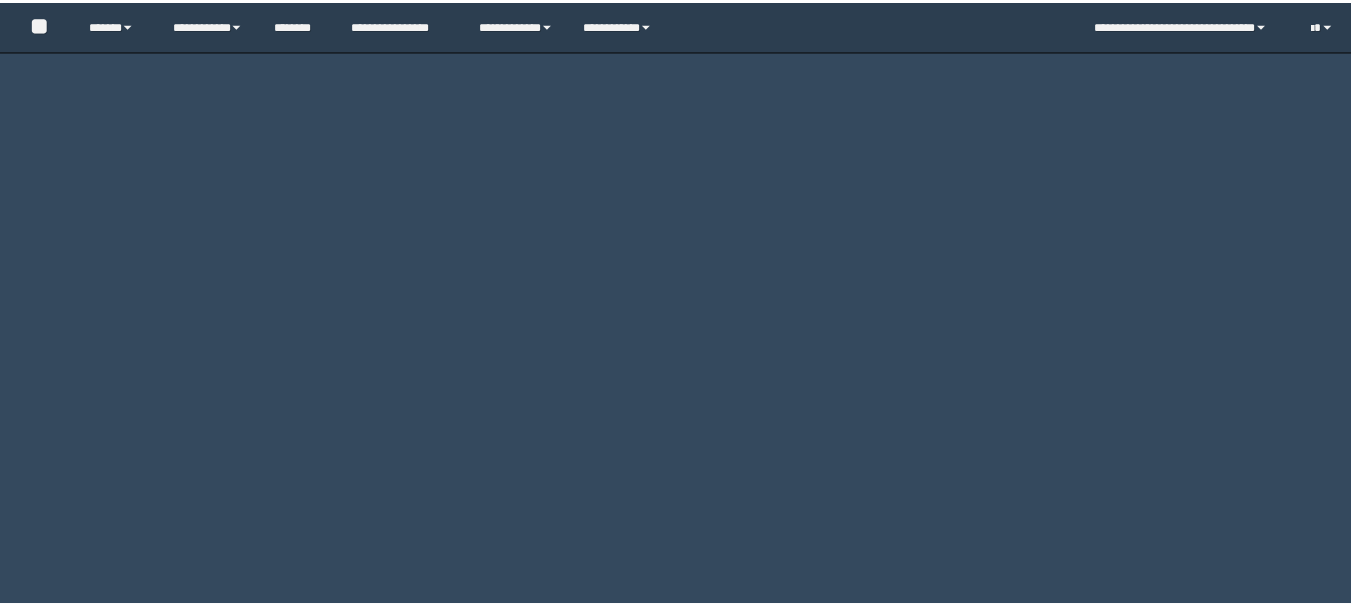 scroll, scrollTop: 0, scrollLeft: 0, axis: both 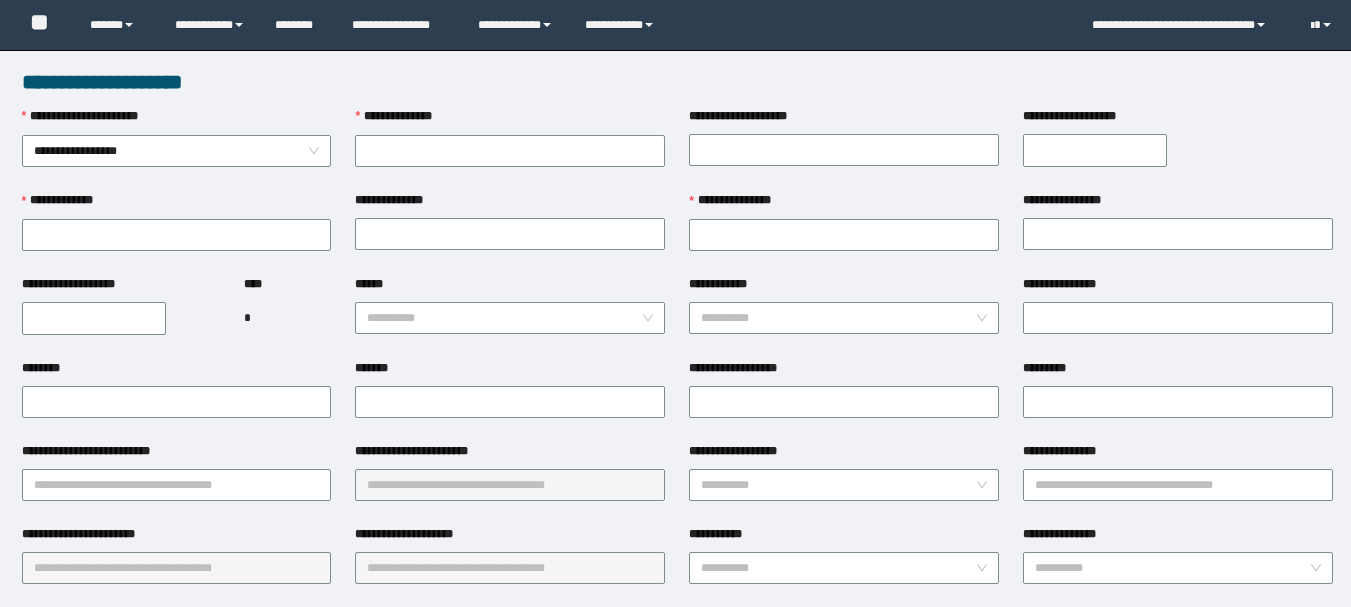 type on "********" 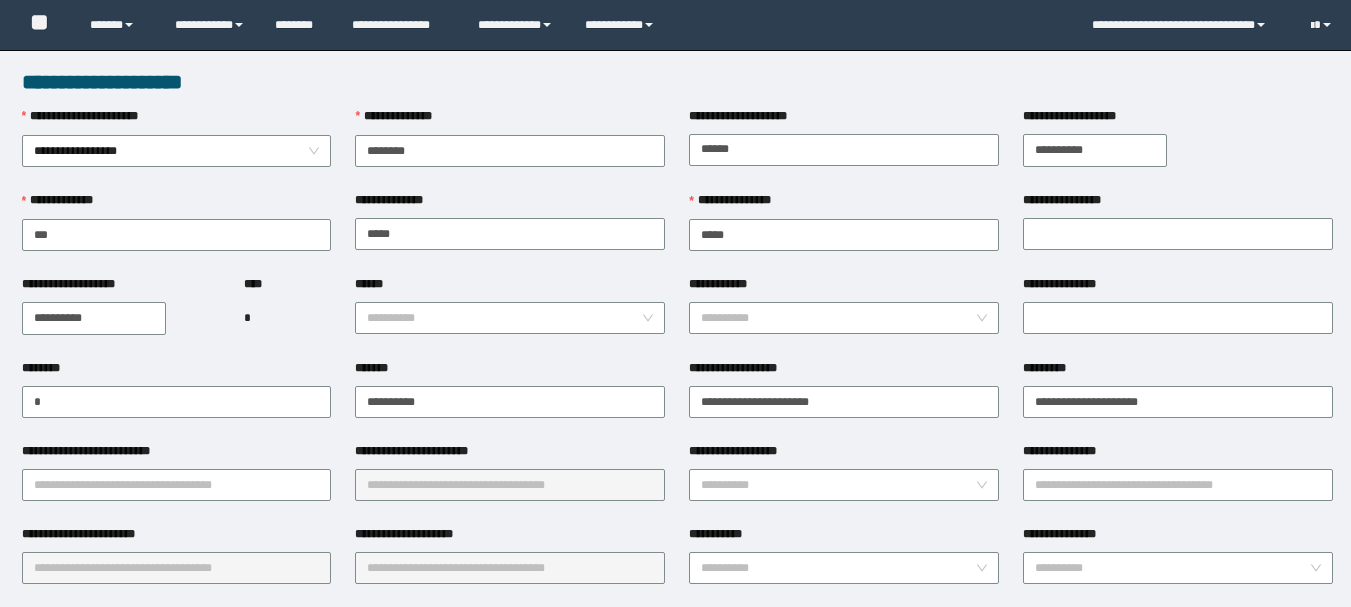 scroll, scrollTop: 0, scrollLeft: 0, axis: both 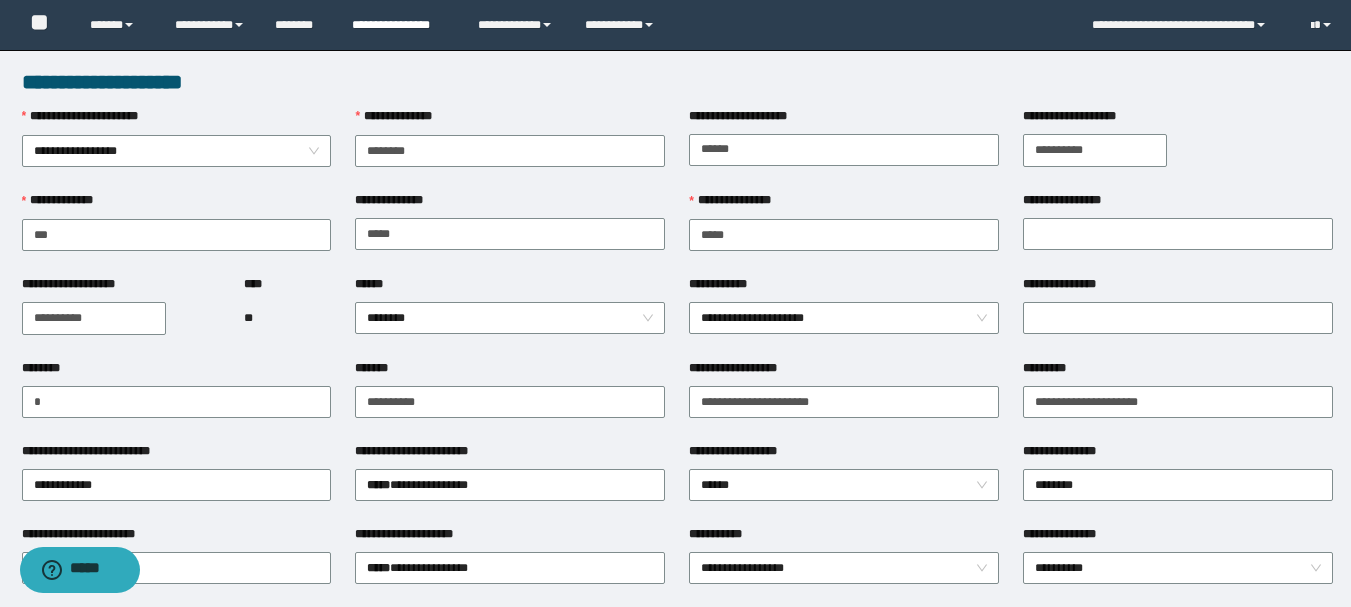 type on "**********" 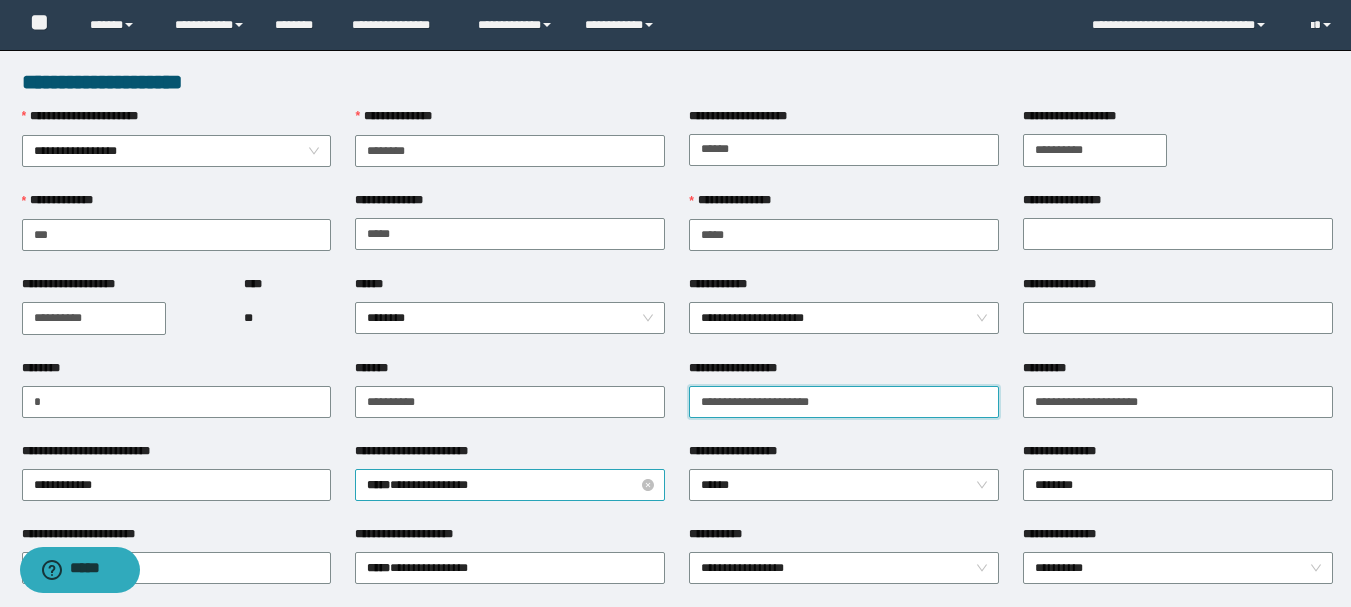 drag, startPoint x: 874, startPoint y: 400, endPoint x: 457, endPoint y: 473, distance: 423.34146 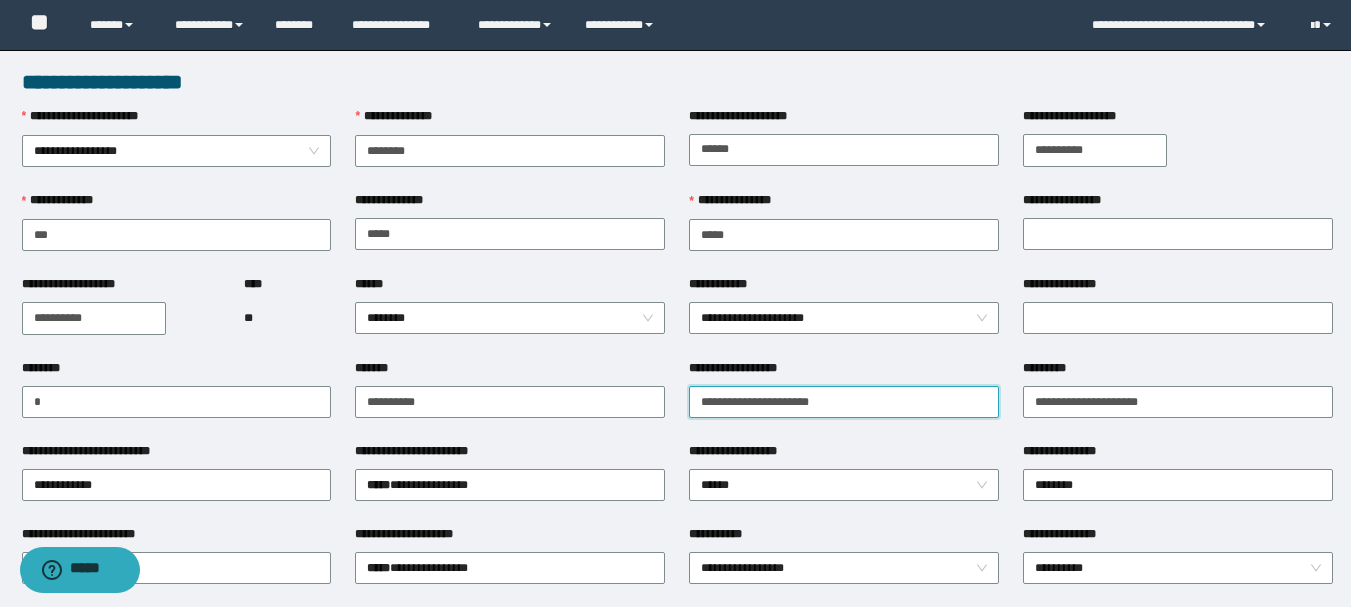 paste on "**" 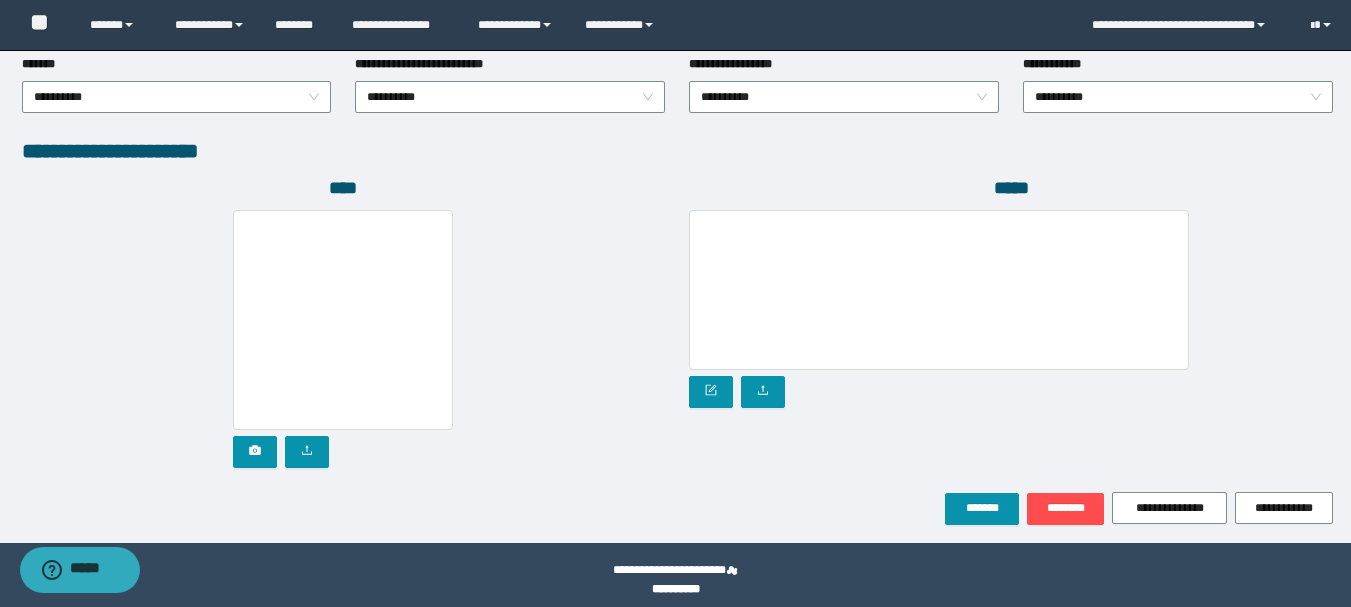 scroll, scrollTop: 1096, scrollLeft: 0, axis: vertical 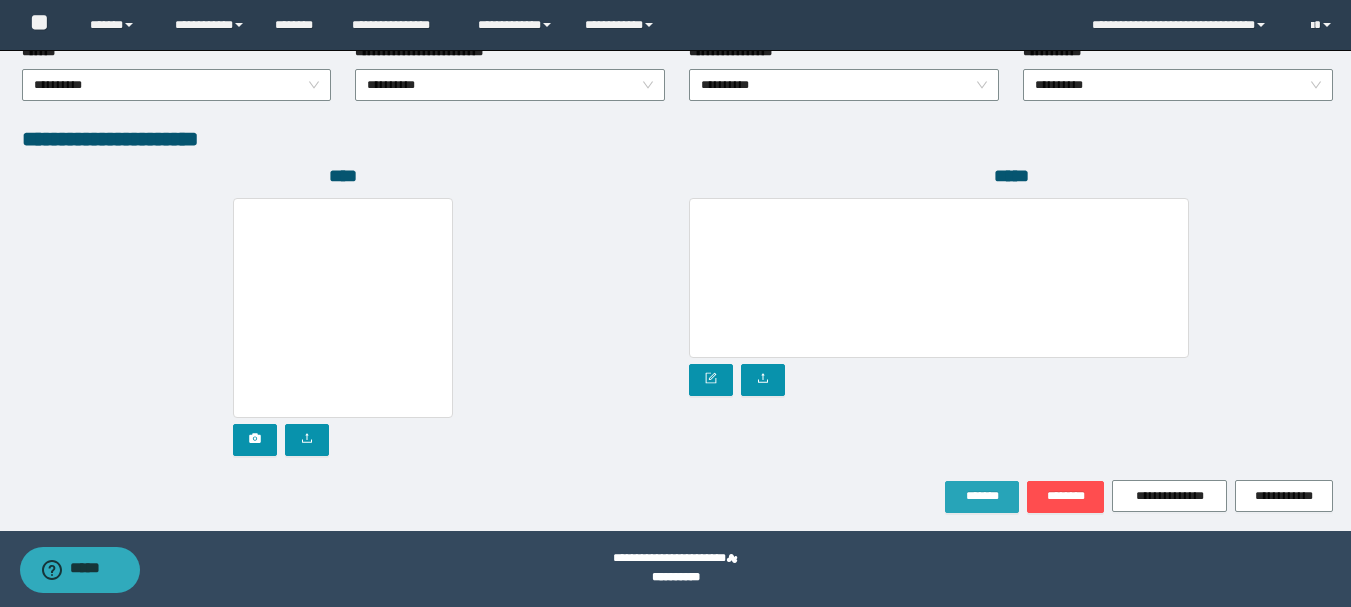 type on "**********" 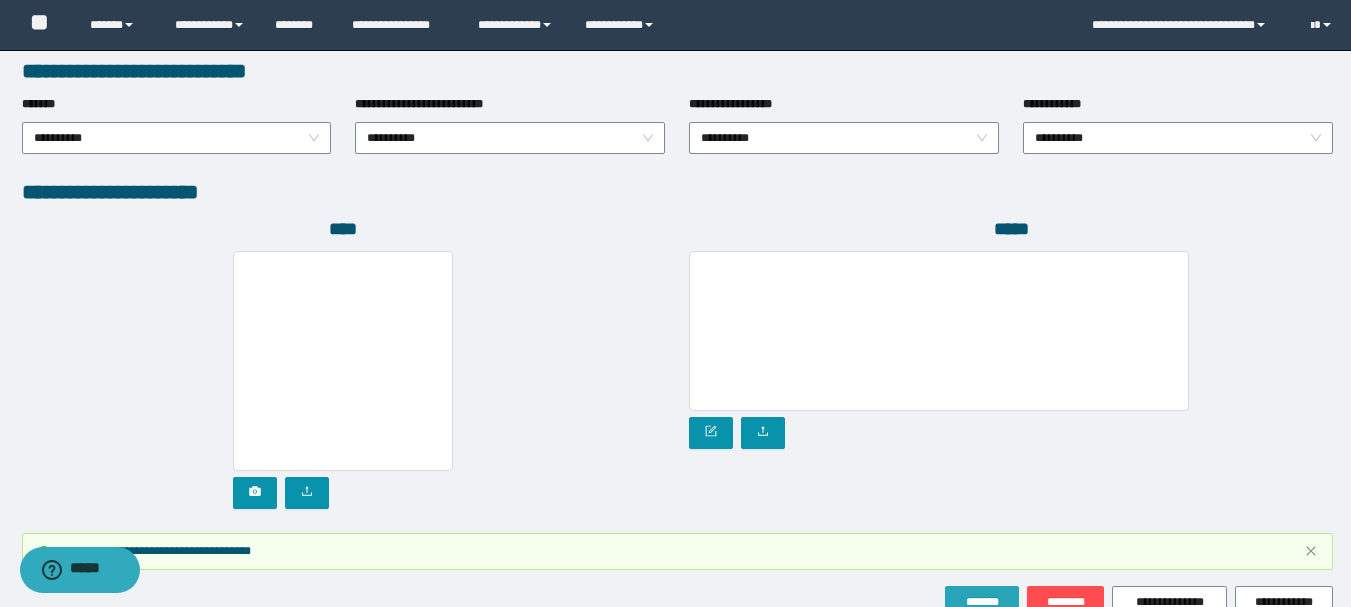 scroll, scrollTop: 1149, scrollLeft: 0, axis: vertical 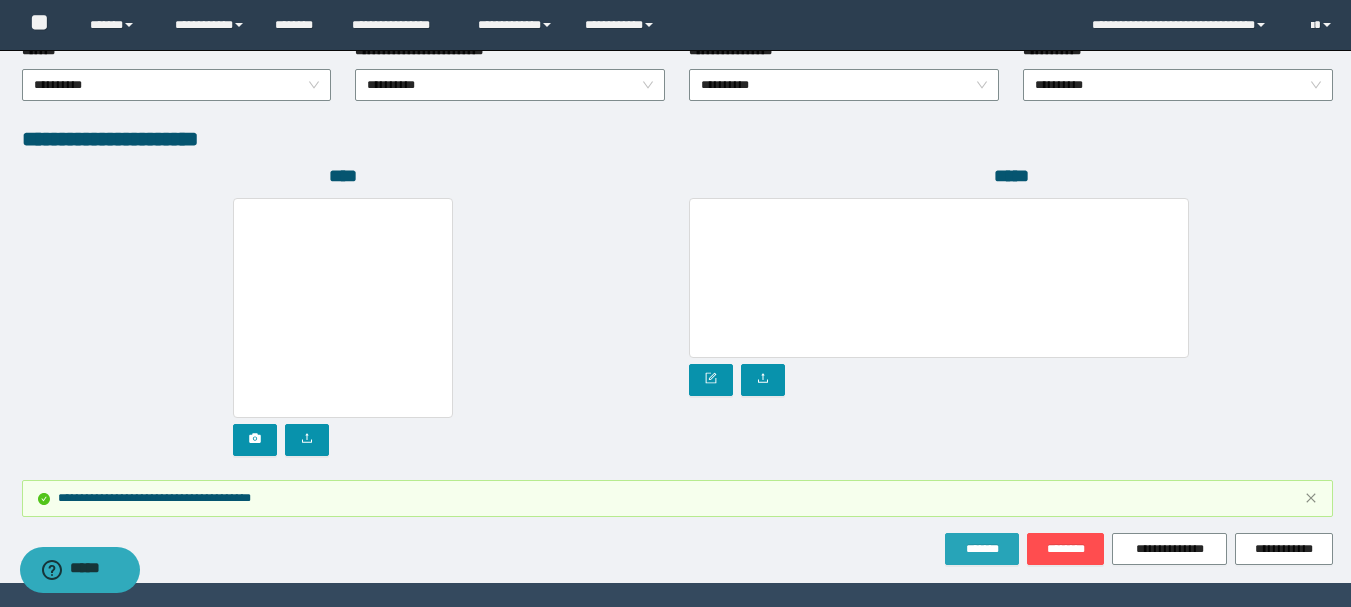 click on "*******" at bounding box center (982, 549) 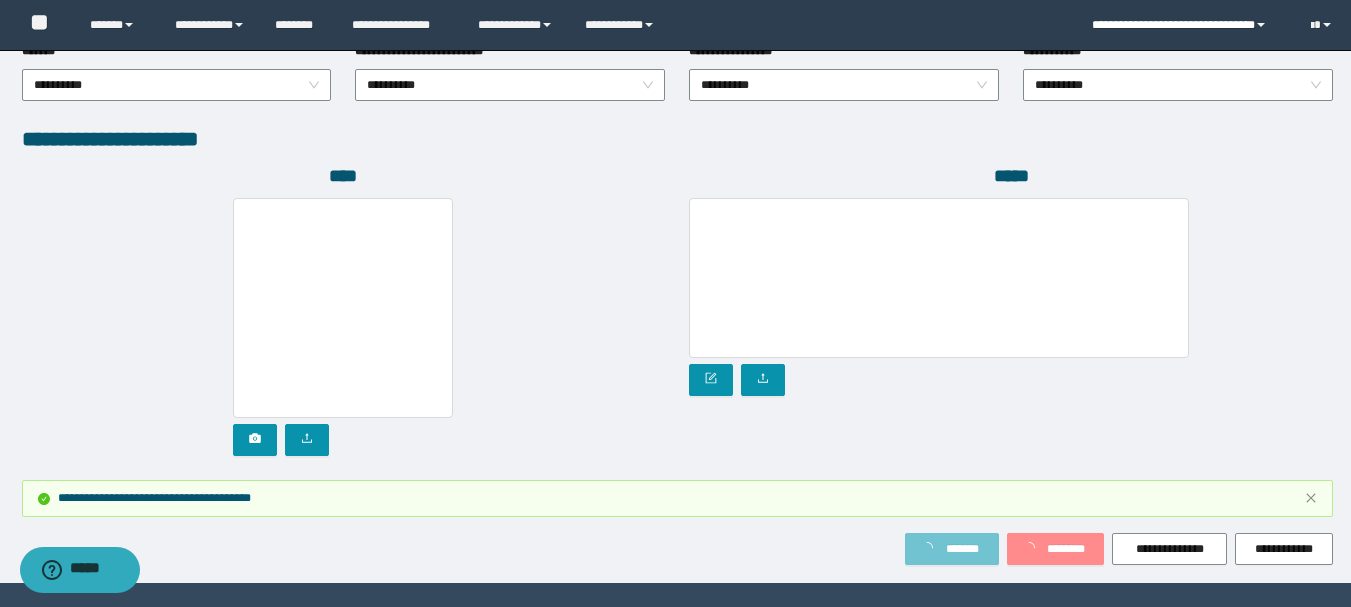 type on "**********" 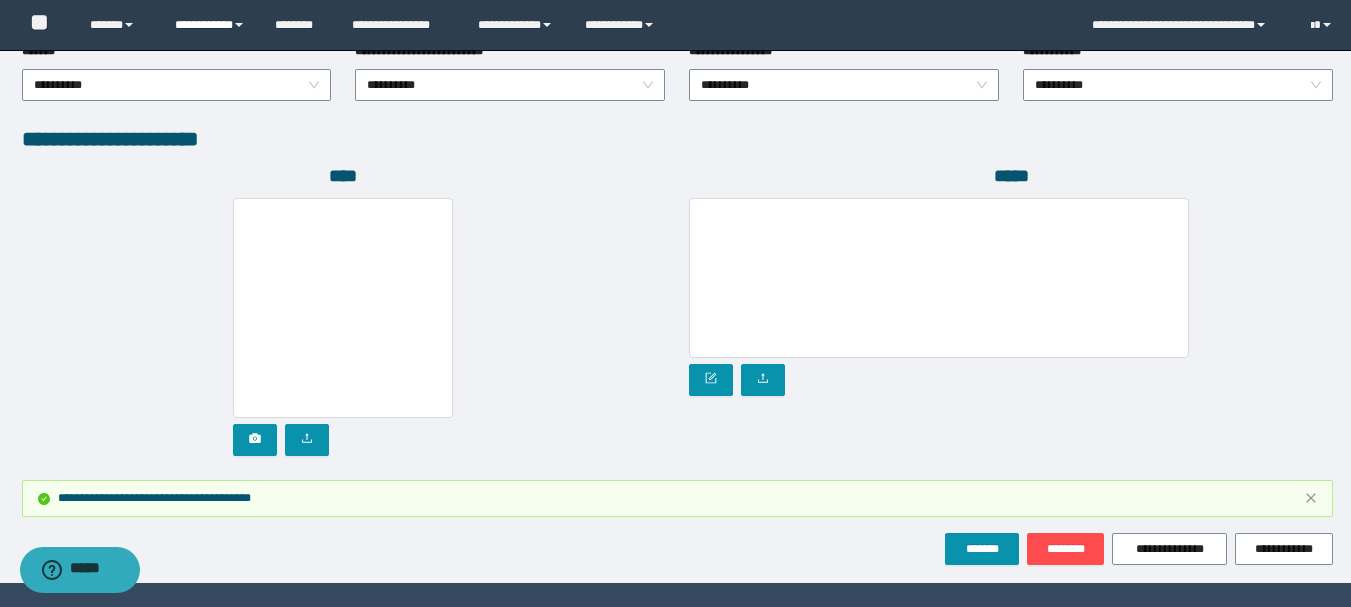 click on "**********" at bounding box center [210, 25] 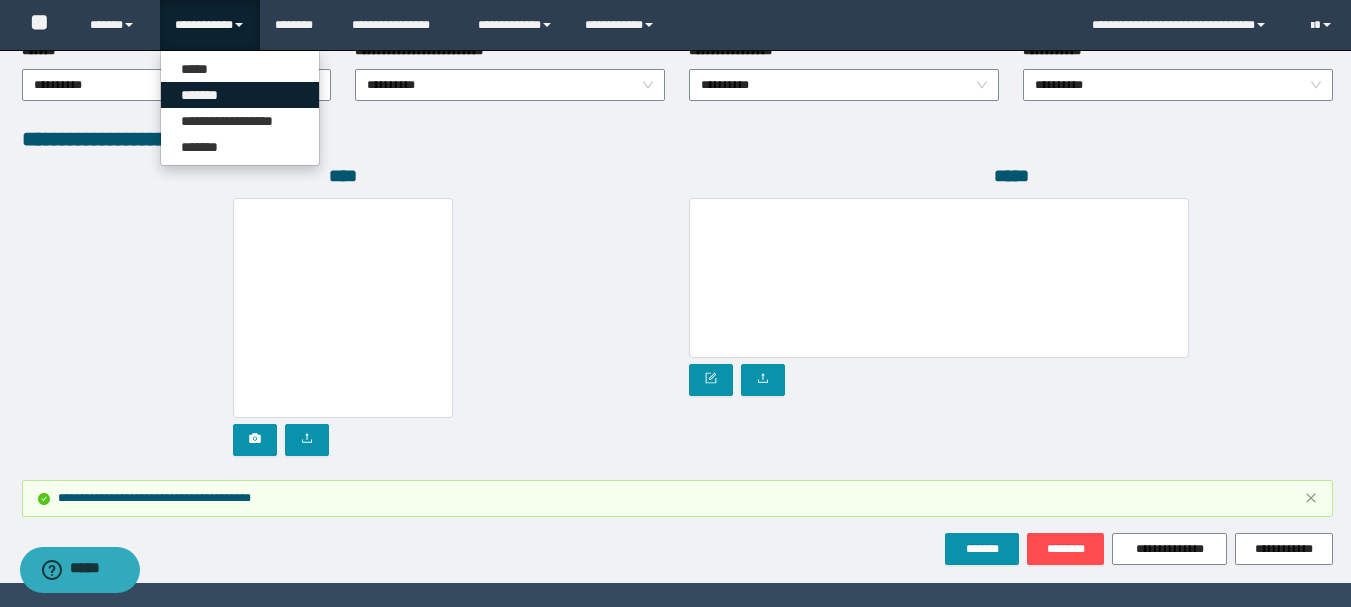 click on "*******" at bounding box center (240, 95) 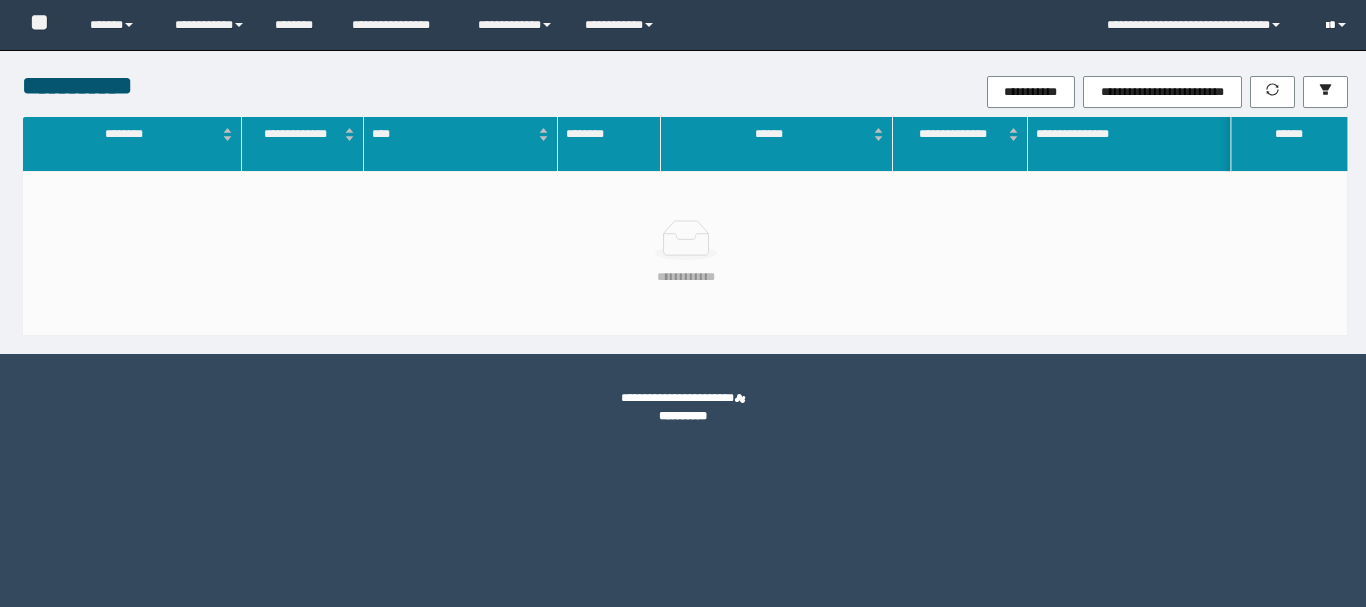 scroll, scrollTop: 0, scrollLeft: 0, axis: both 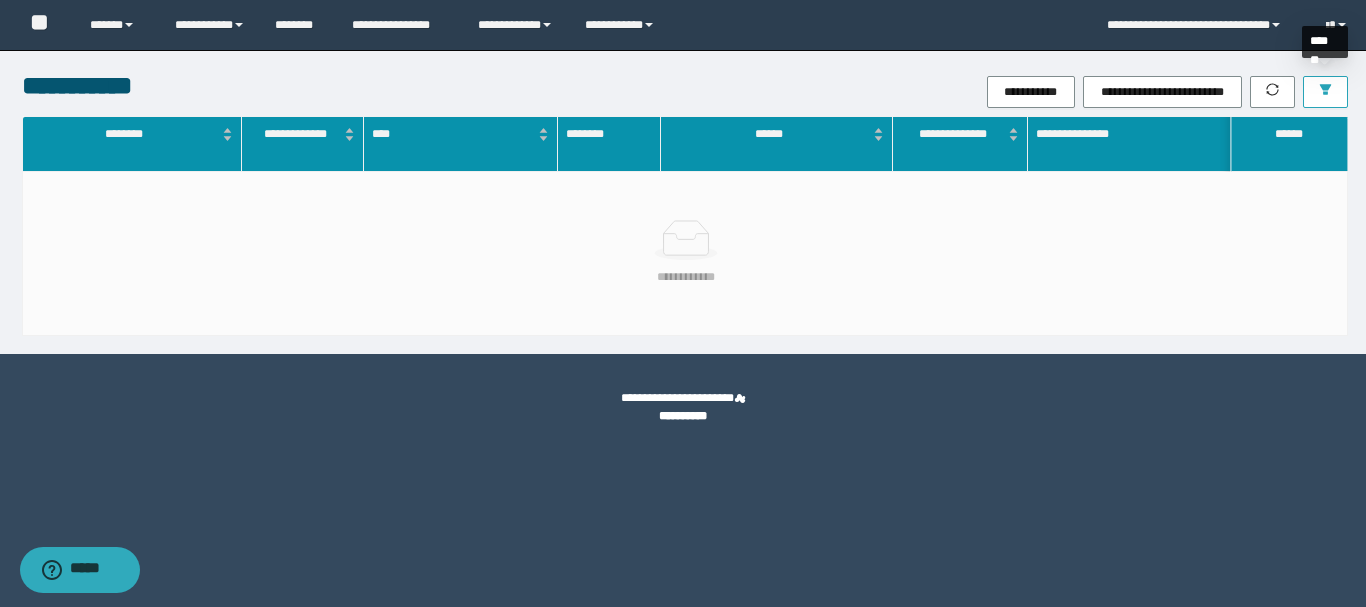 click at bounding box center (1325, 92) 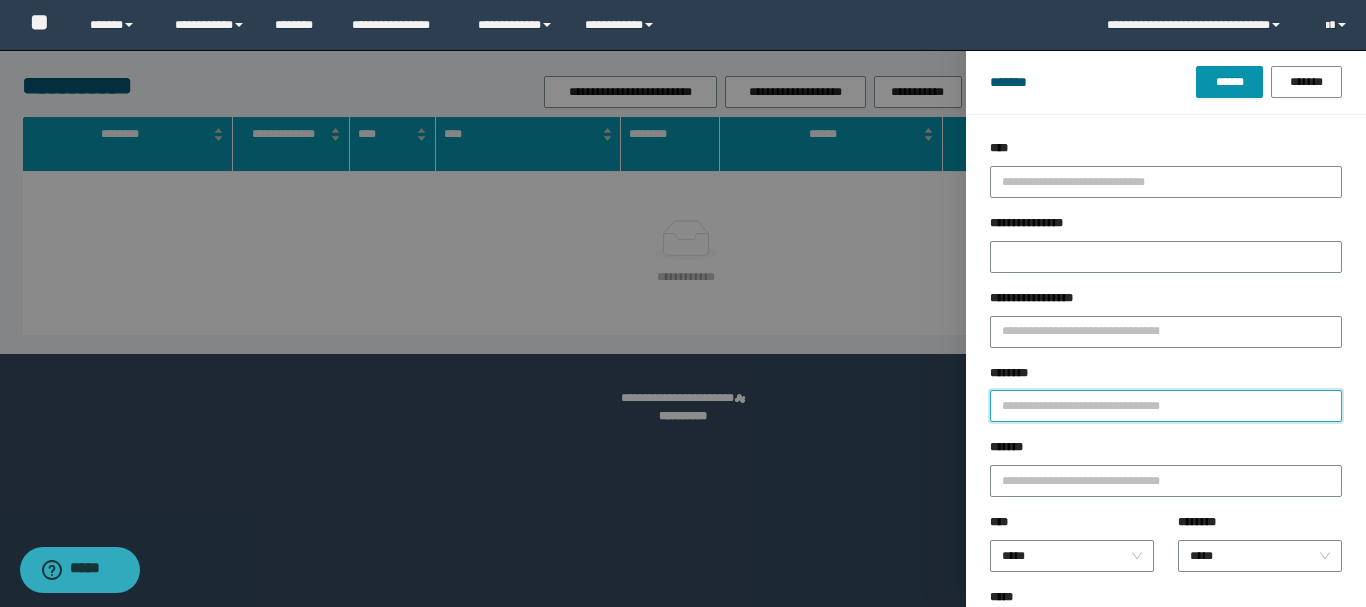 click on "********" at bounding box center [1166, 406] 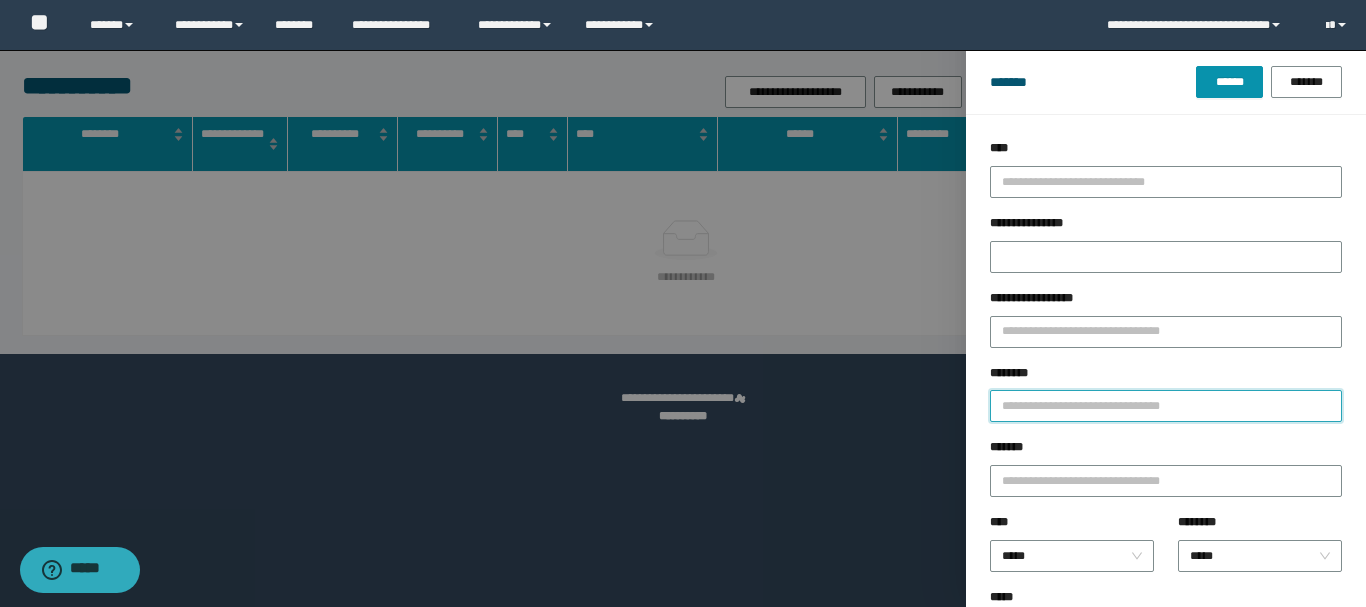 paste on "**********" 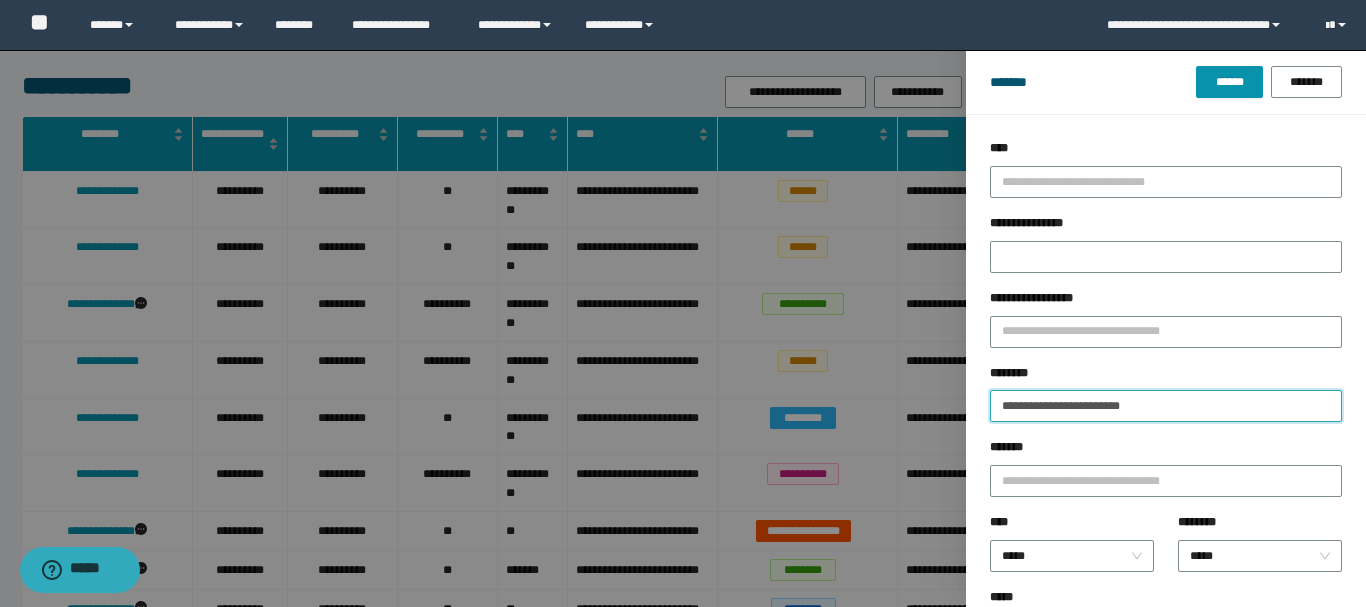 click on "**********" at bounding box center (1166, 406) 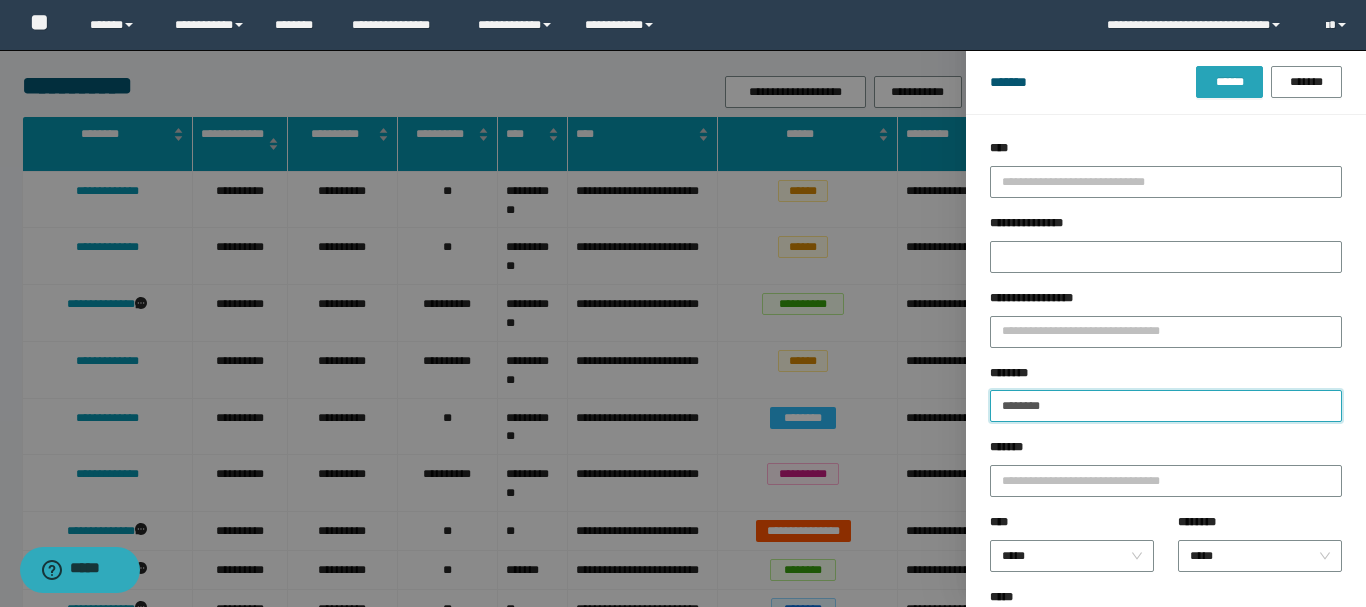 type on "********" 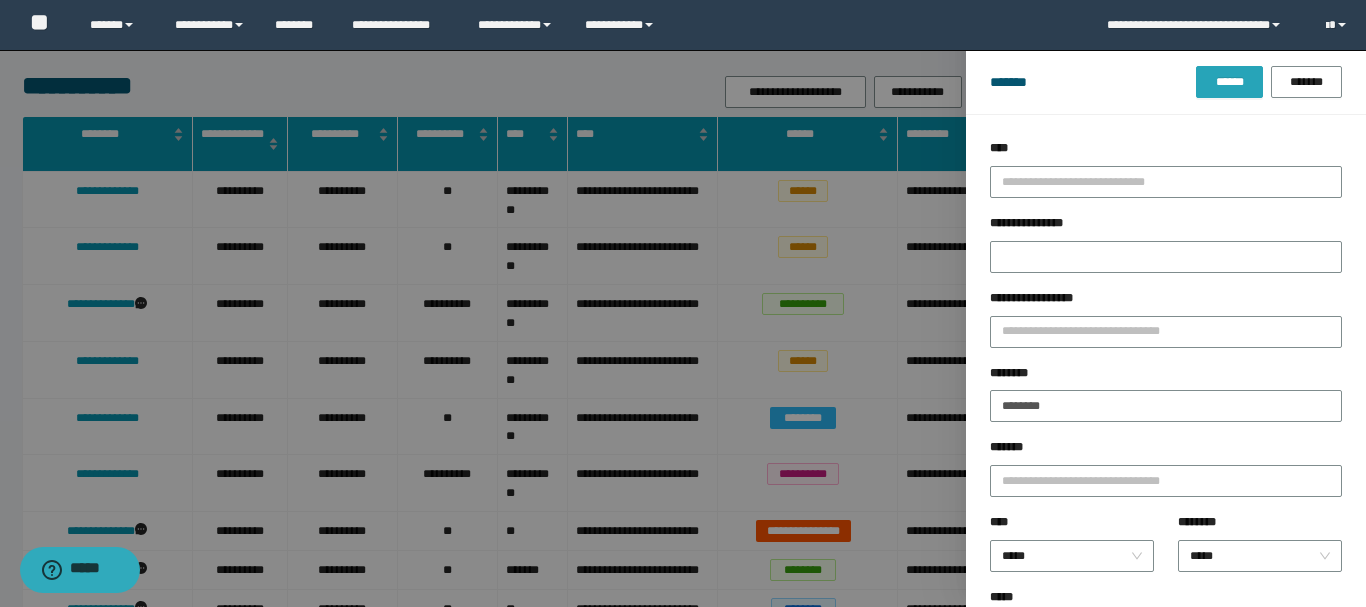 click on "******" at bounding box center [1229, 82] 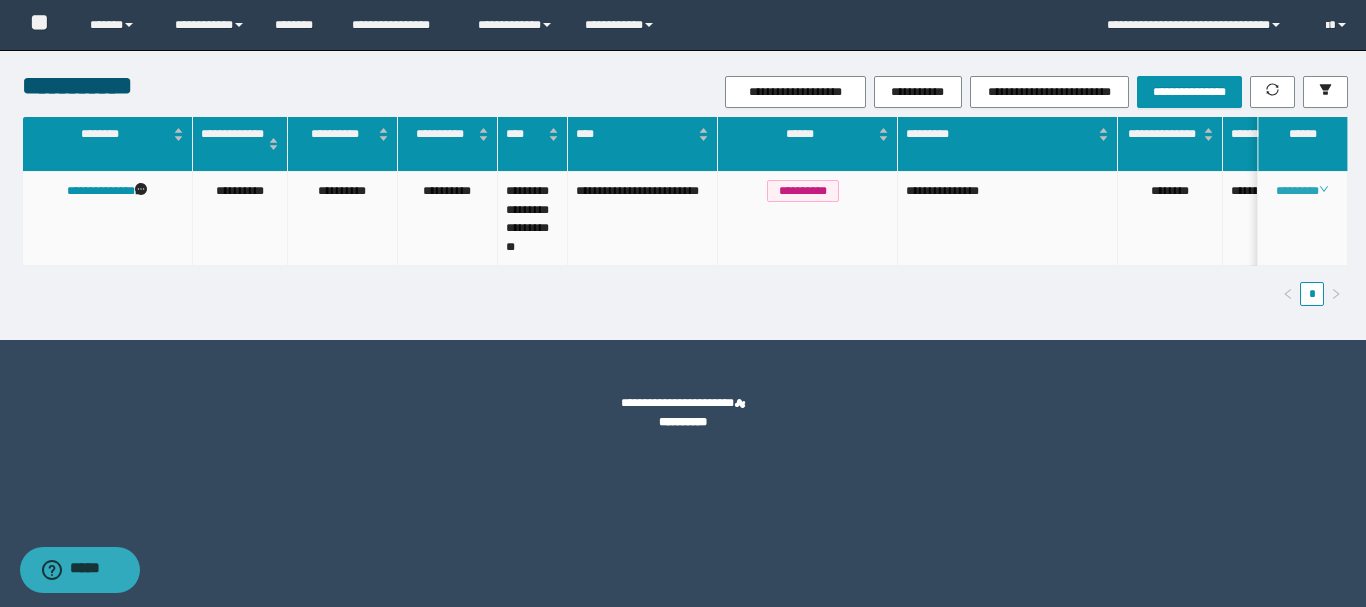 click on "********" at bounding box center (1302, 191) 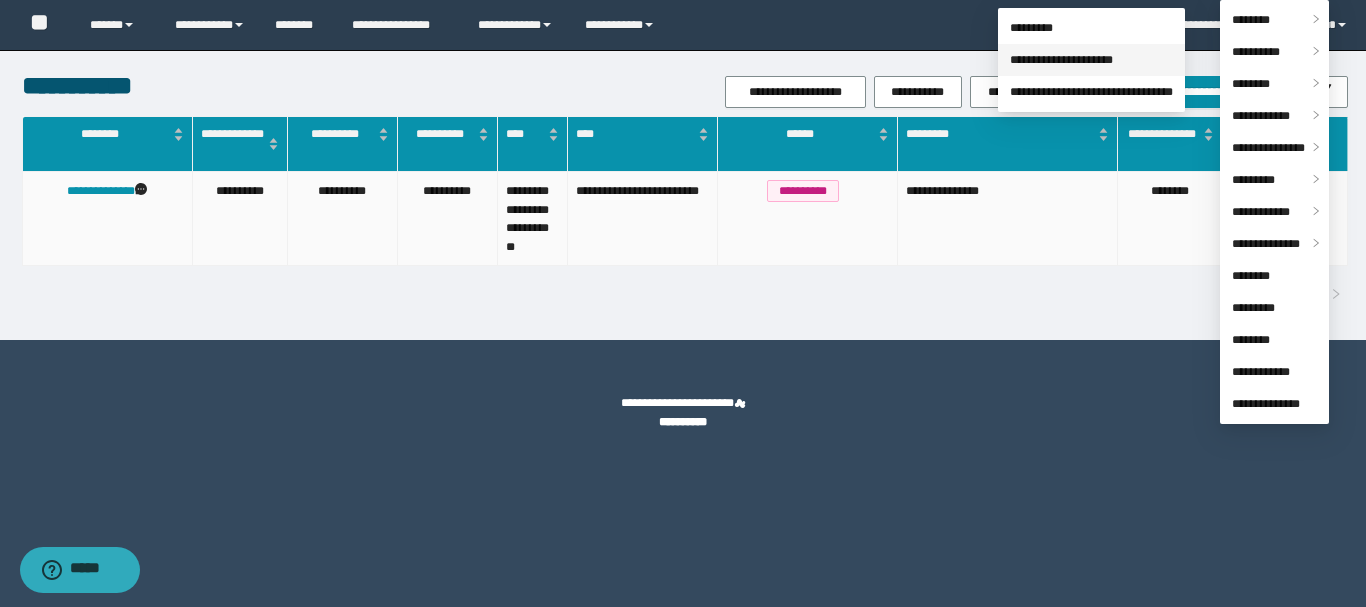 click on "**********" at bounding box center (1061, 60) 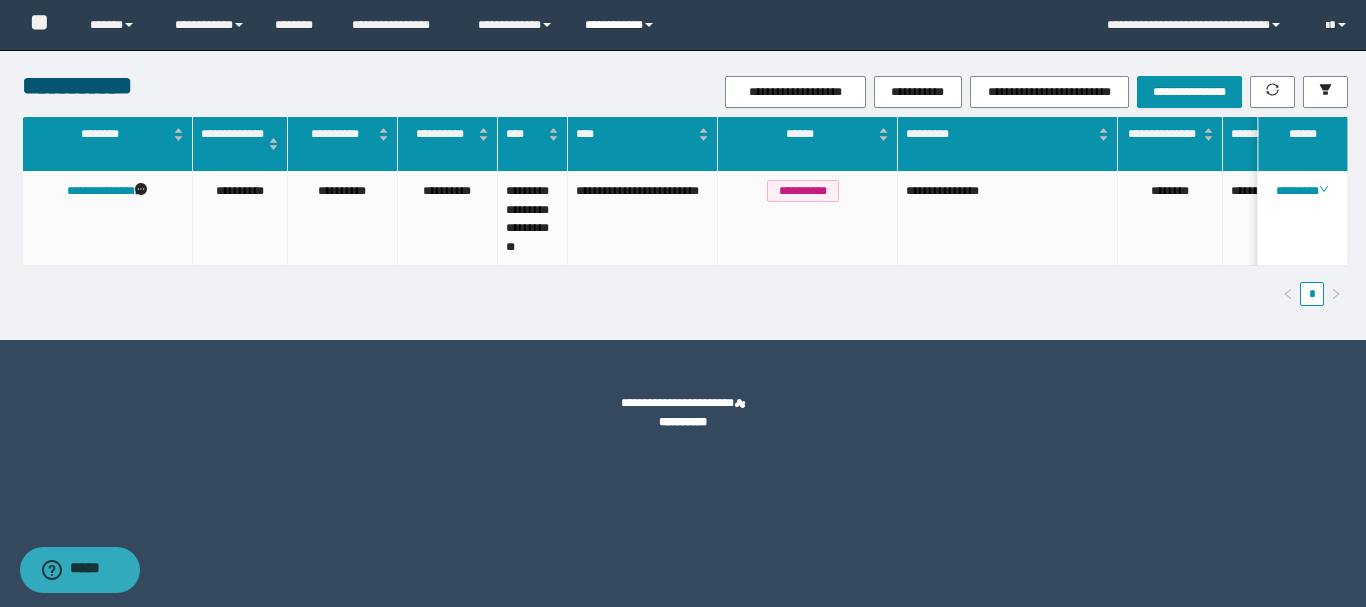 click on "**********" at bounding box center (622, 25) 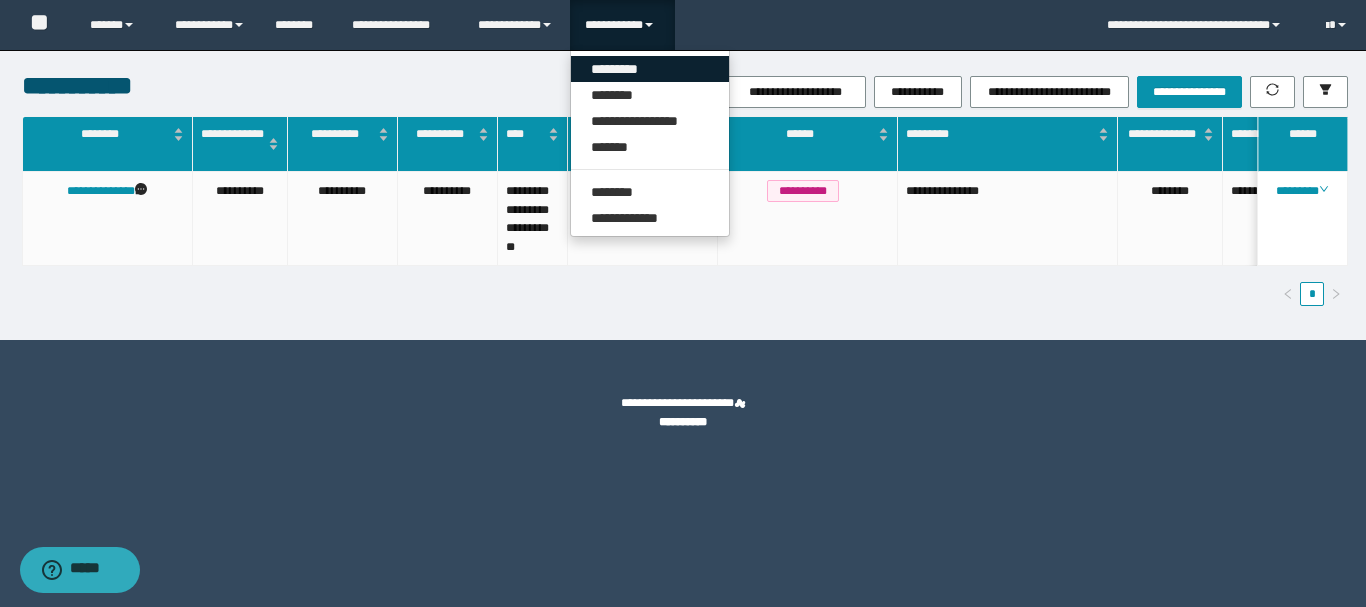 click on "*********" at bounding box center (650, 69) 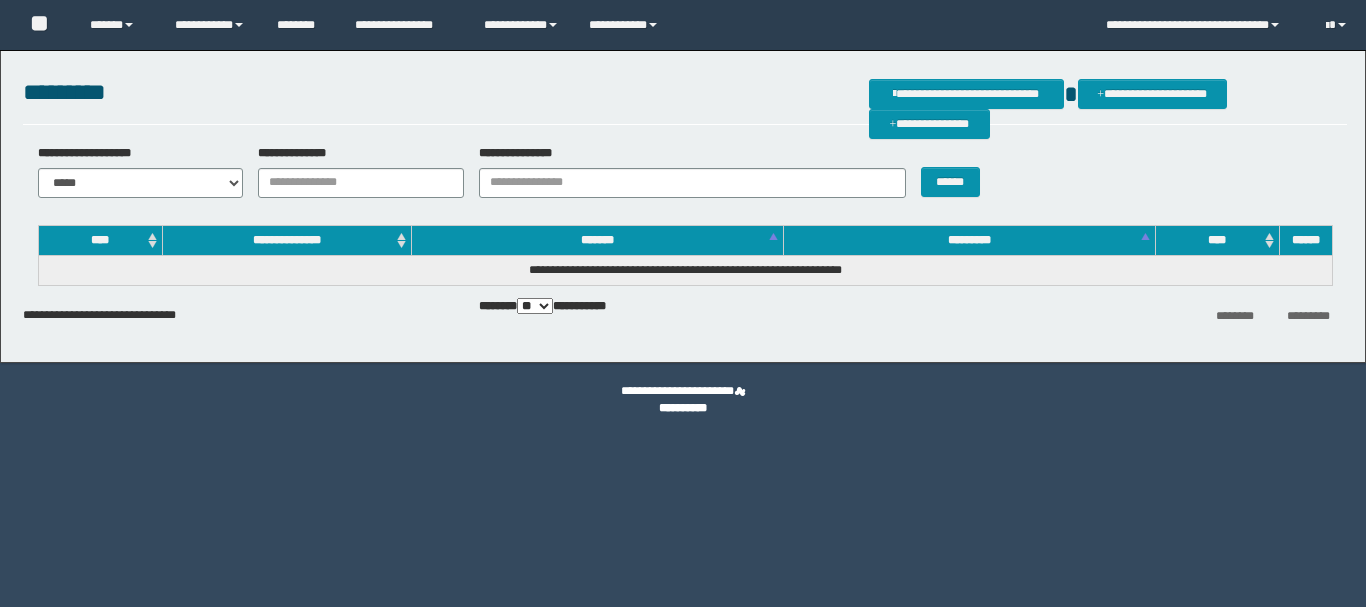 scroll, scrollTop: 0, scrollLeft: 0, axis: both 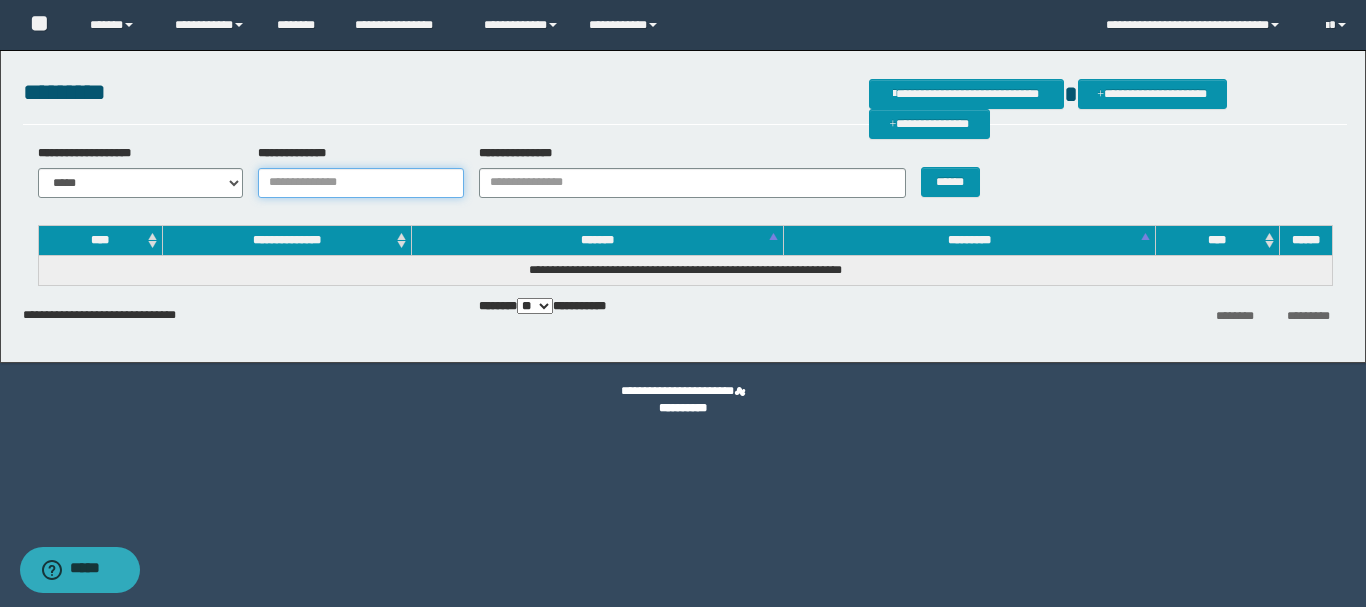click on "**********" at bounding box center [361, 183] 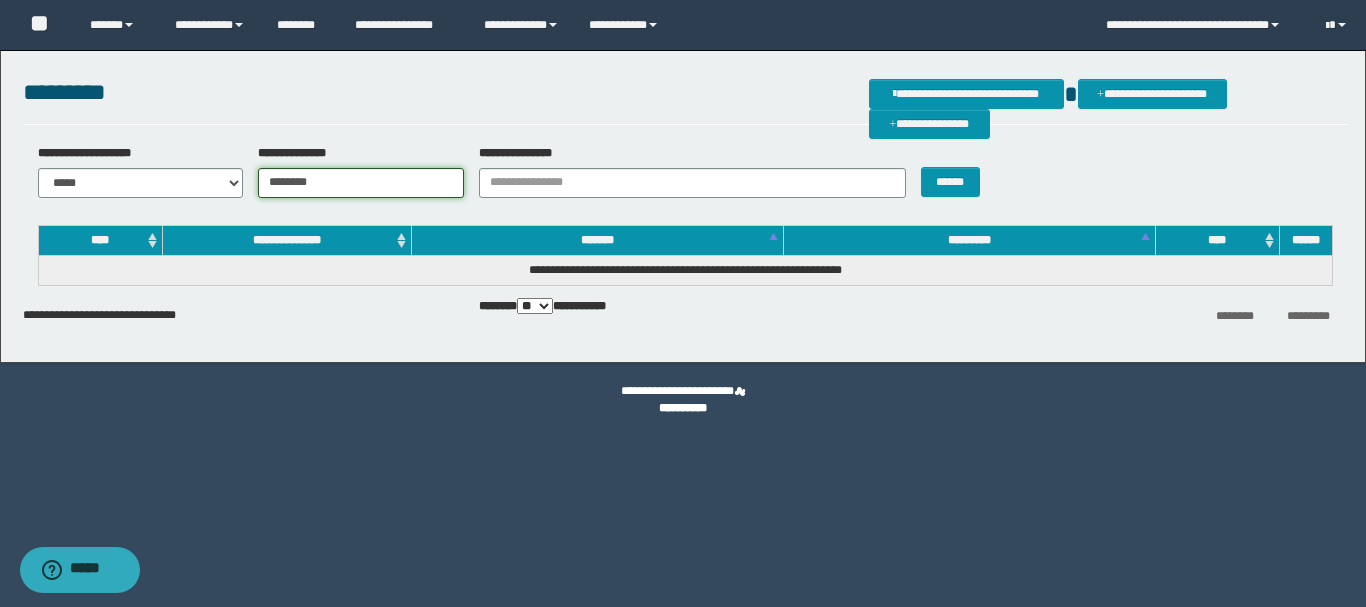 type on "********" 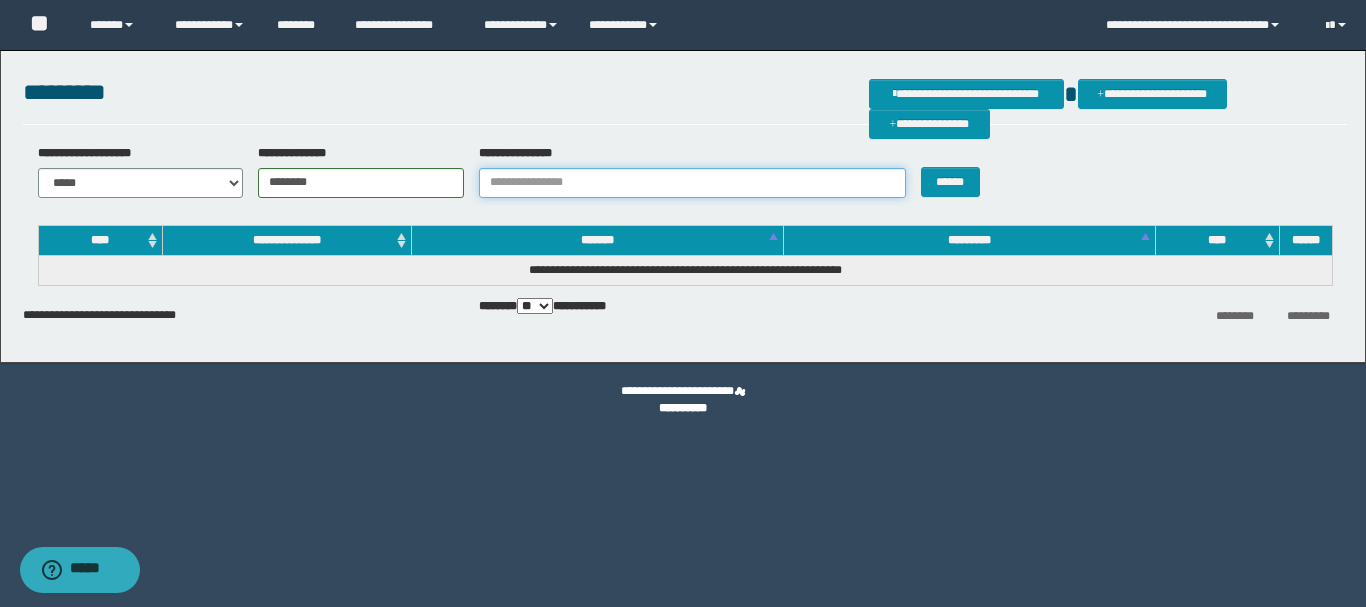 click on "**********" at bounding box center [692, 183] 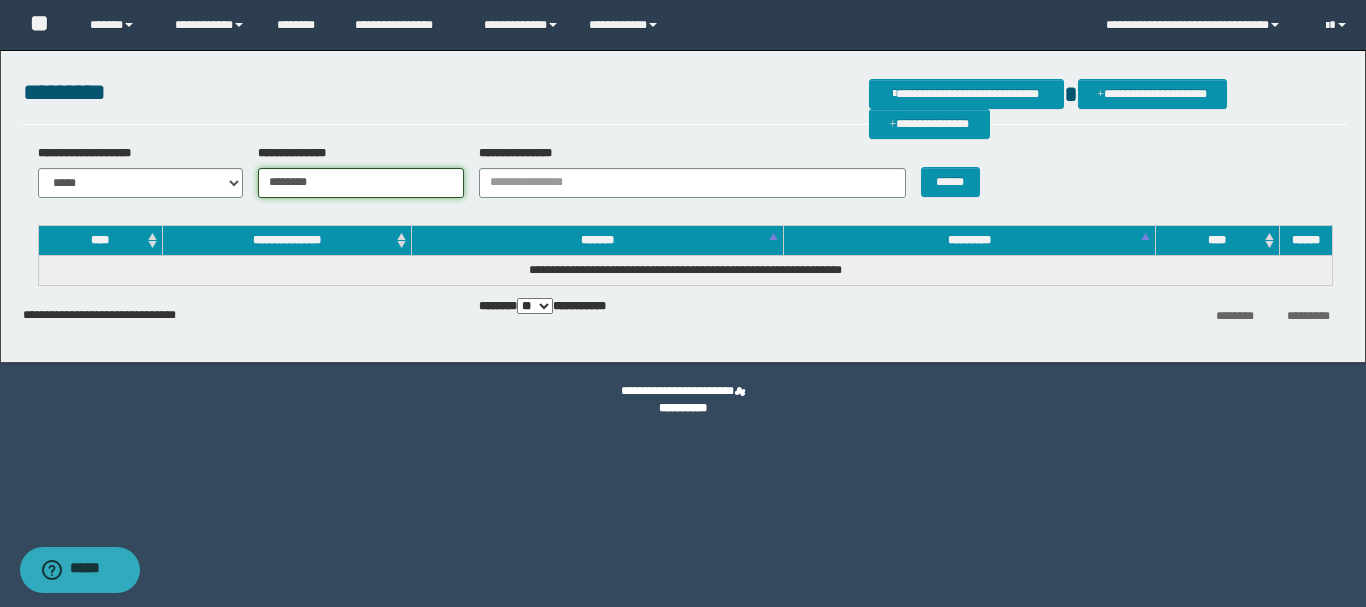 click on "********" at bounding box center [361, 183] 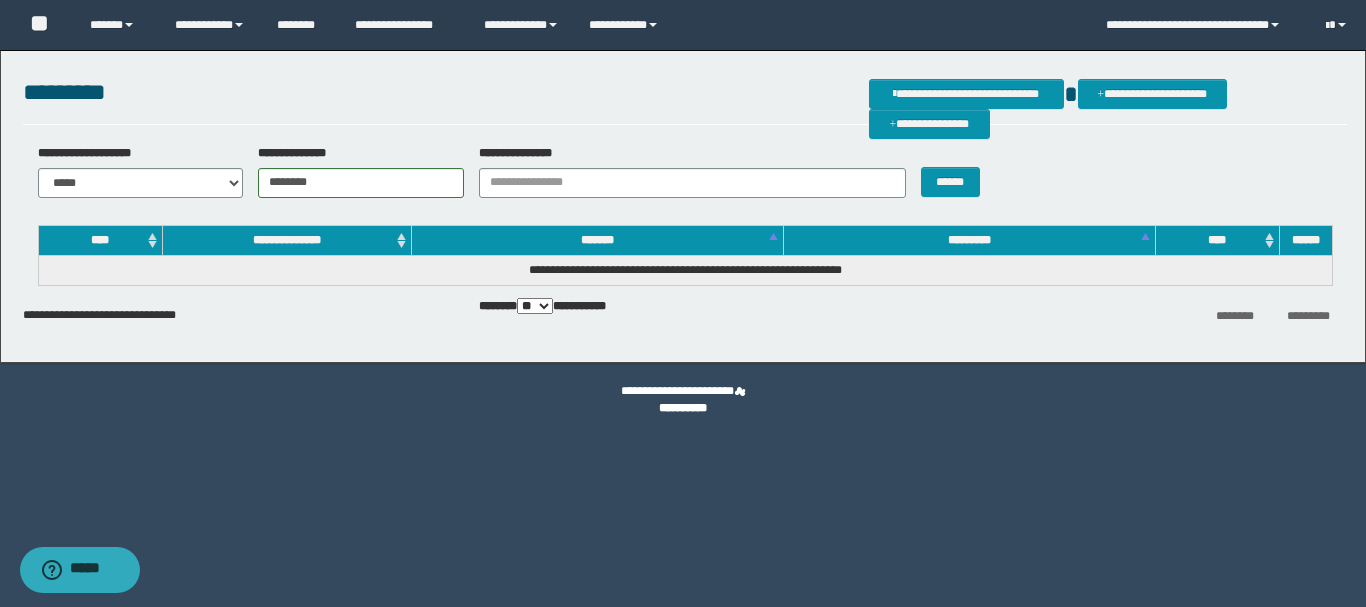 click on "**********" at bounding box center (684, 171) 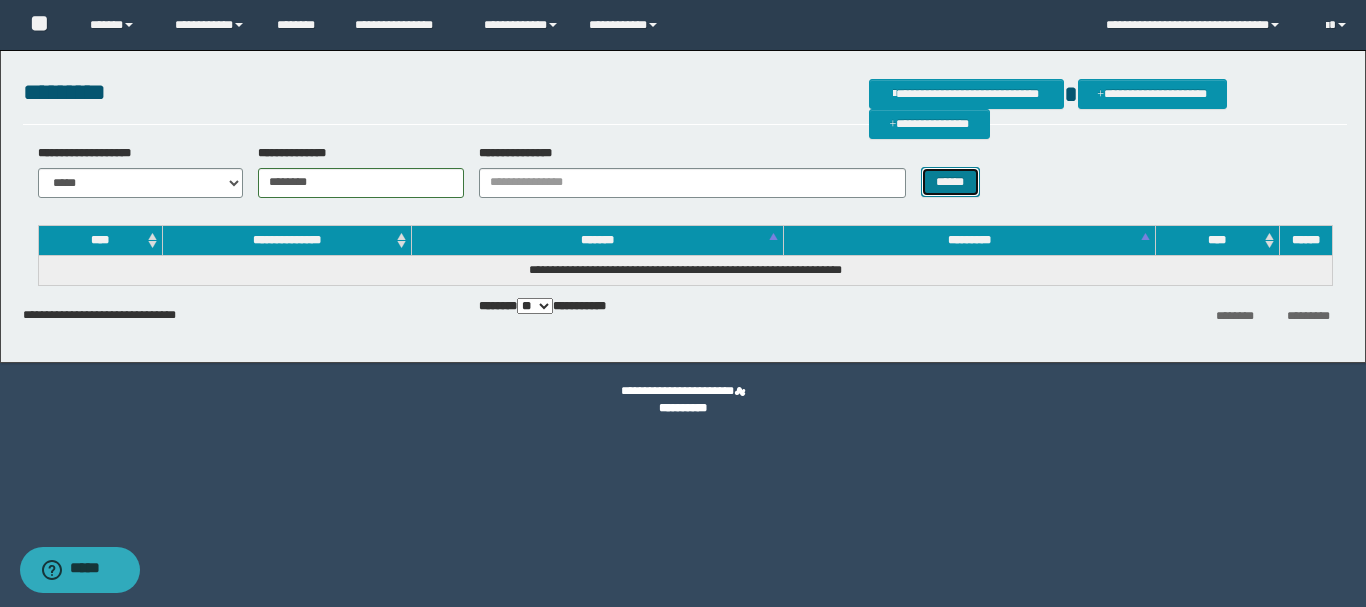 click on "******" at bounding box center (950, 182) 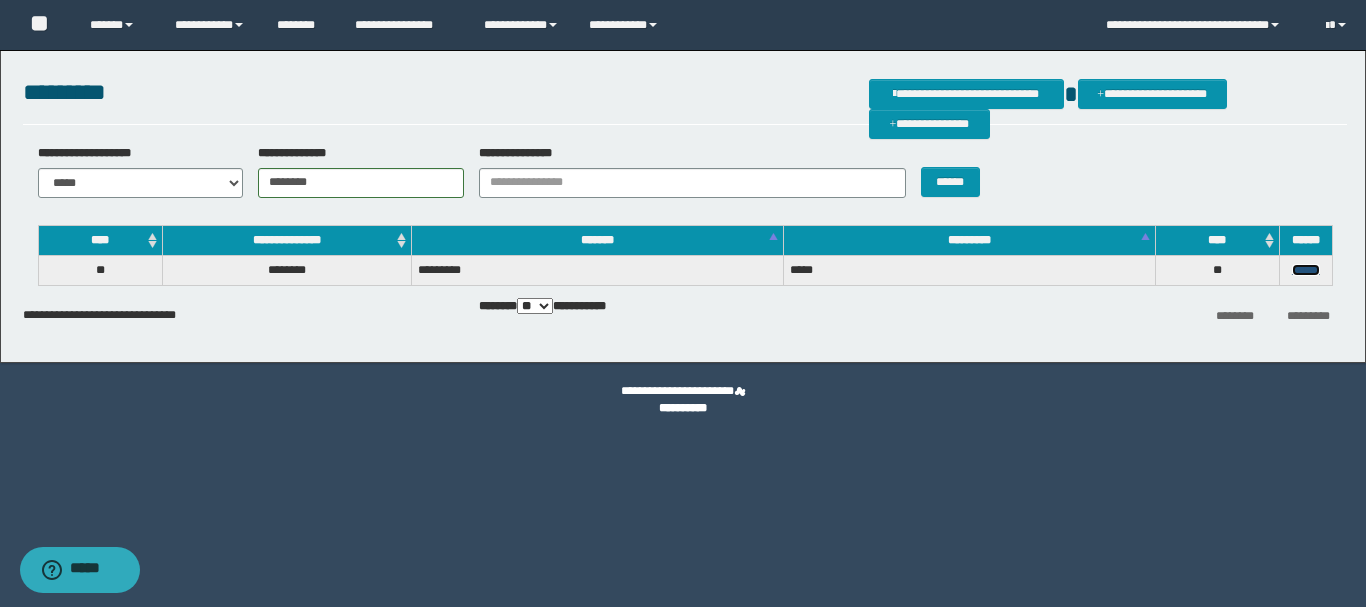click on "******" at bounding box center (1306, 270) 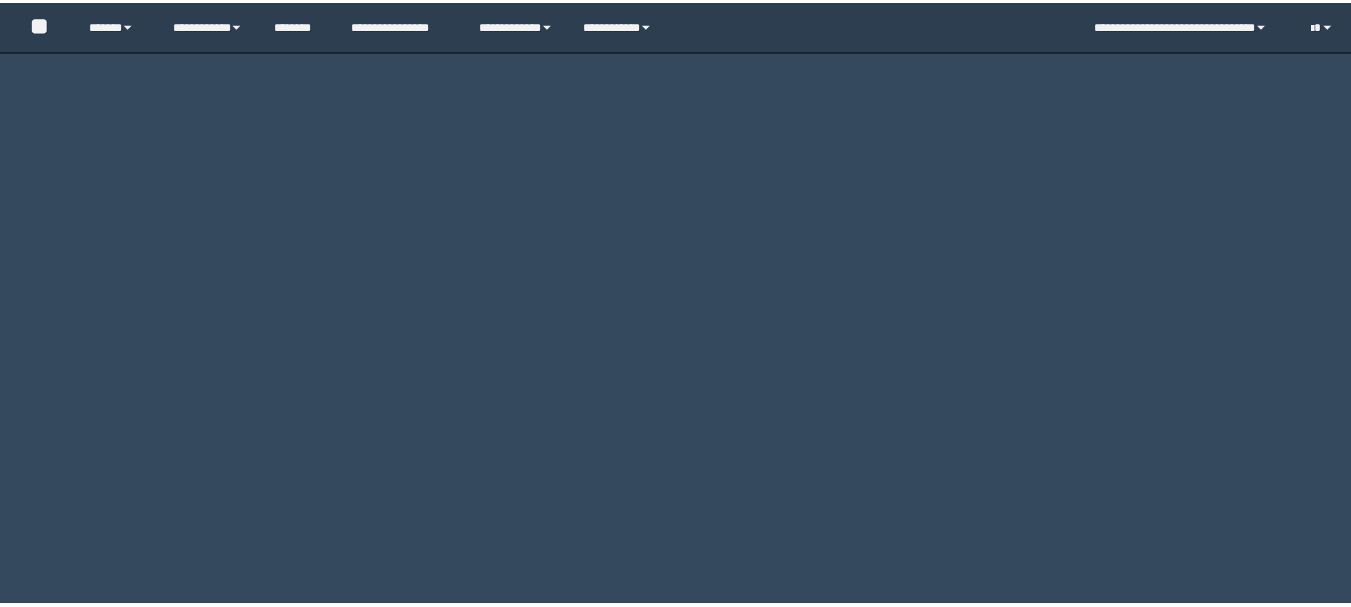 scroll, scrollTop: 0, scrollLeft: 0, axis: both 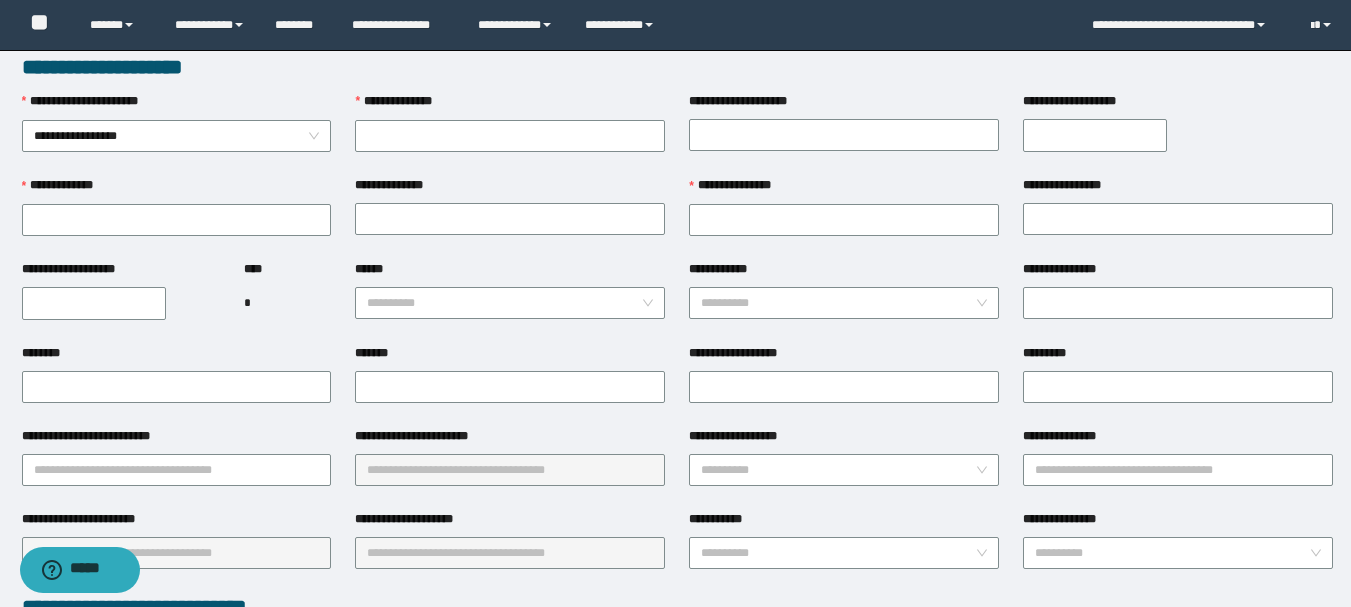 type on "********" 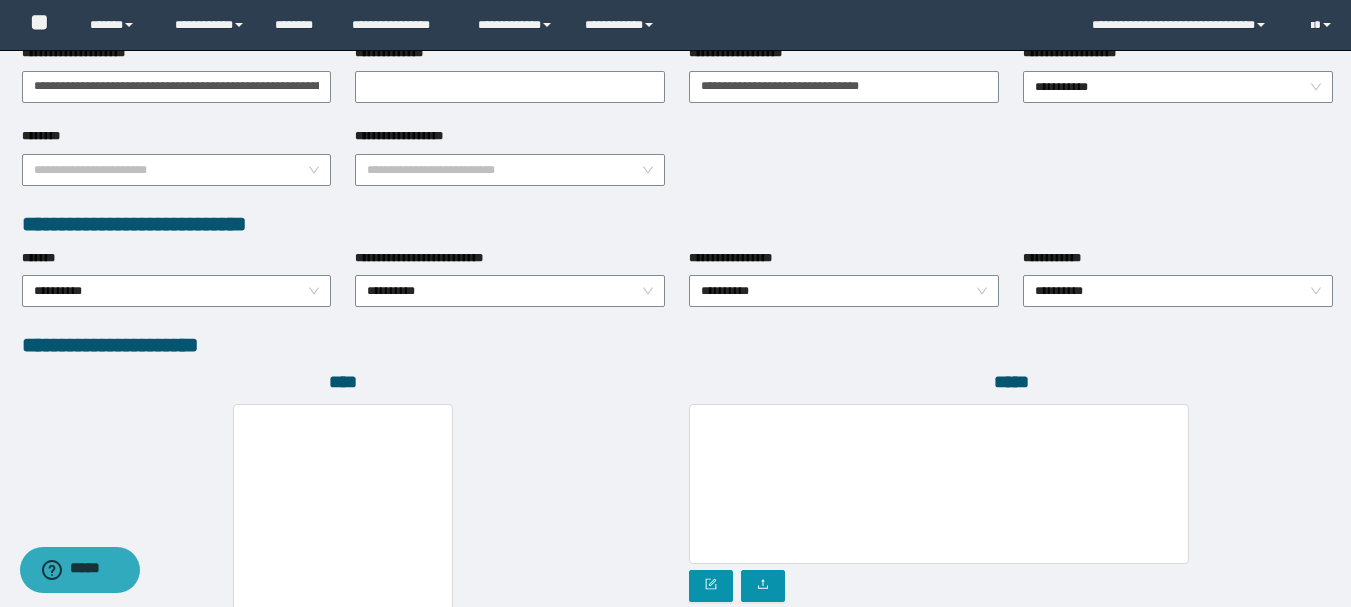 scroll, scrollTop: 1096, scrollLeft: 0, axis: vertical 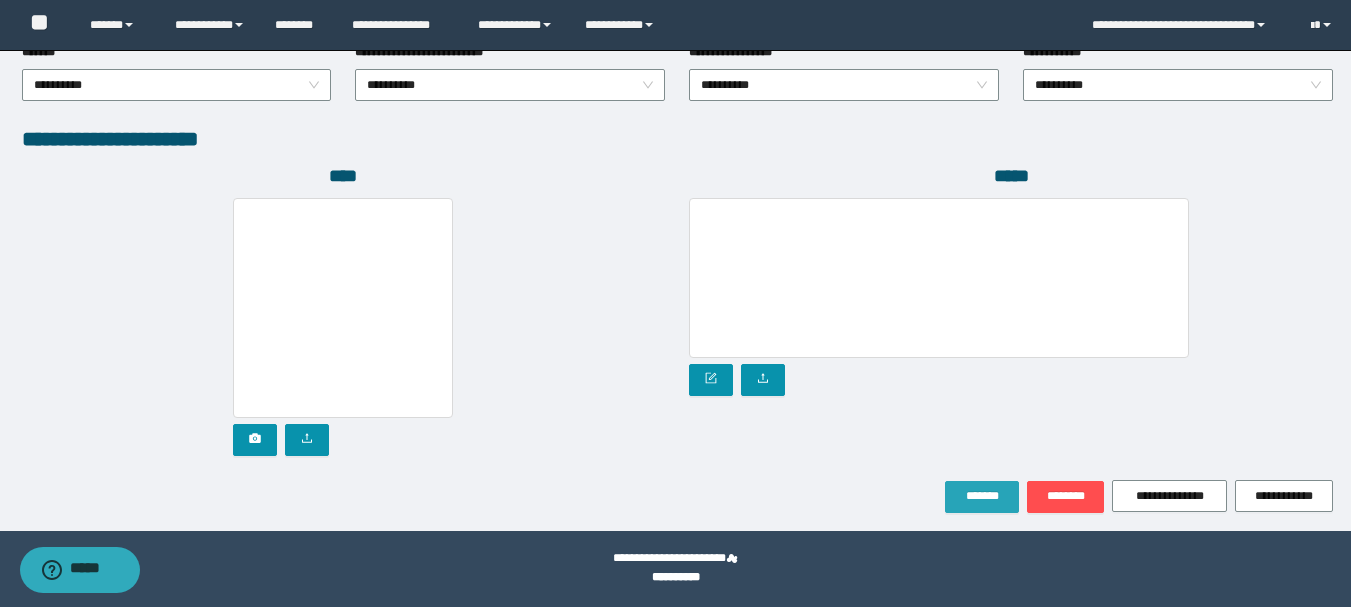 click on "*******" at bounding box center [982, 496] 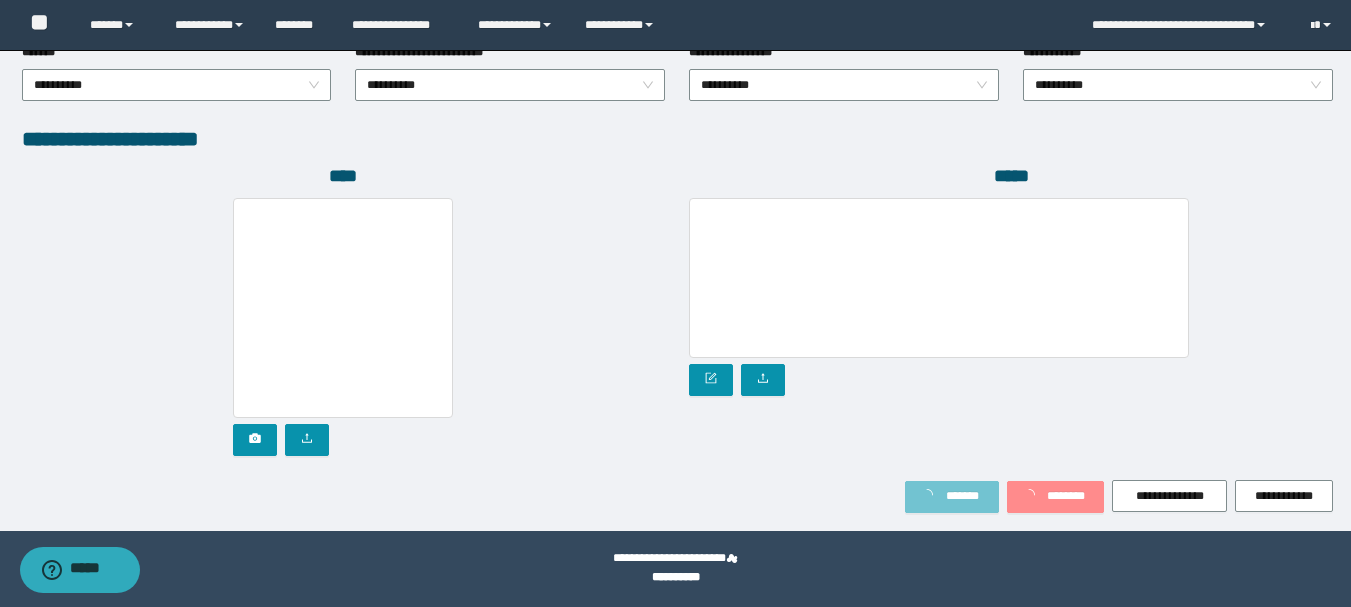type on "**********" 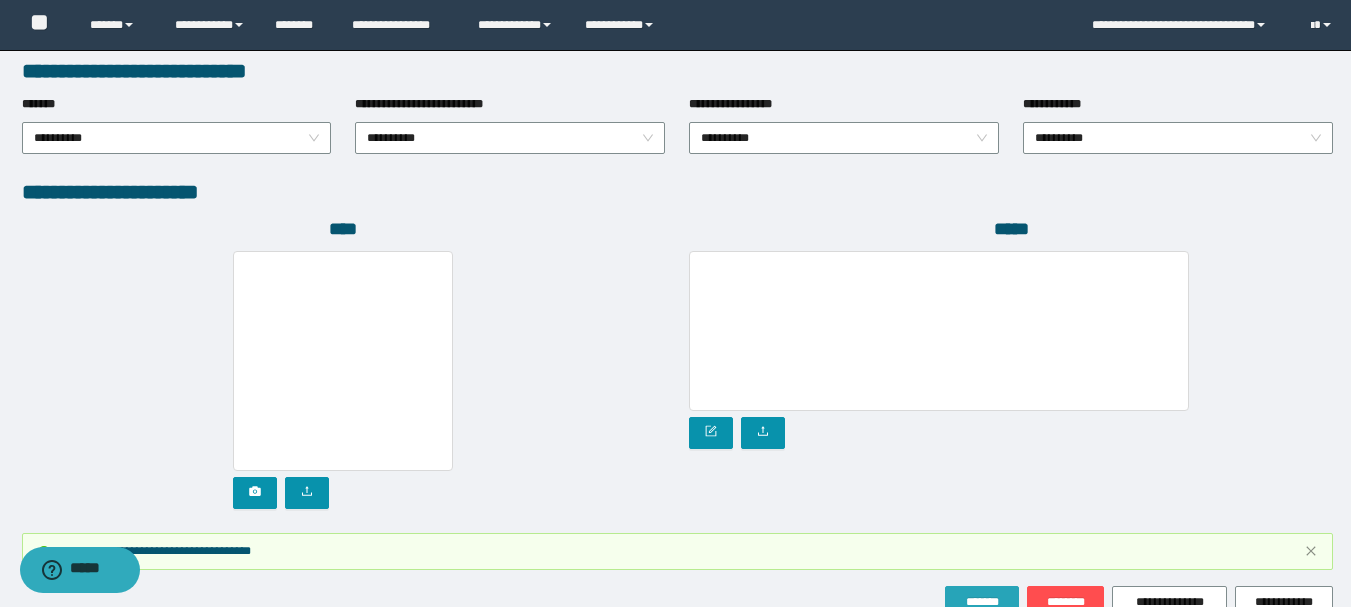 scroll, scrollTop: 1149, scrollLeft: 0, axis: vertical 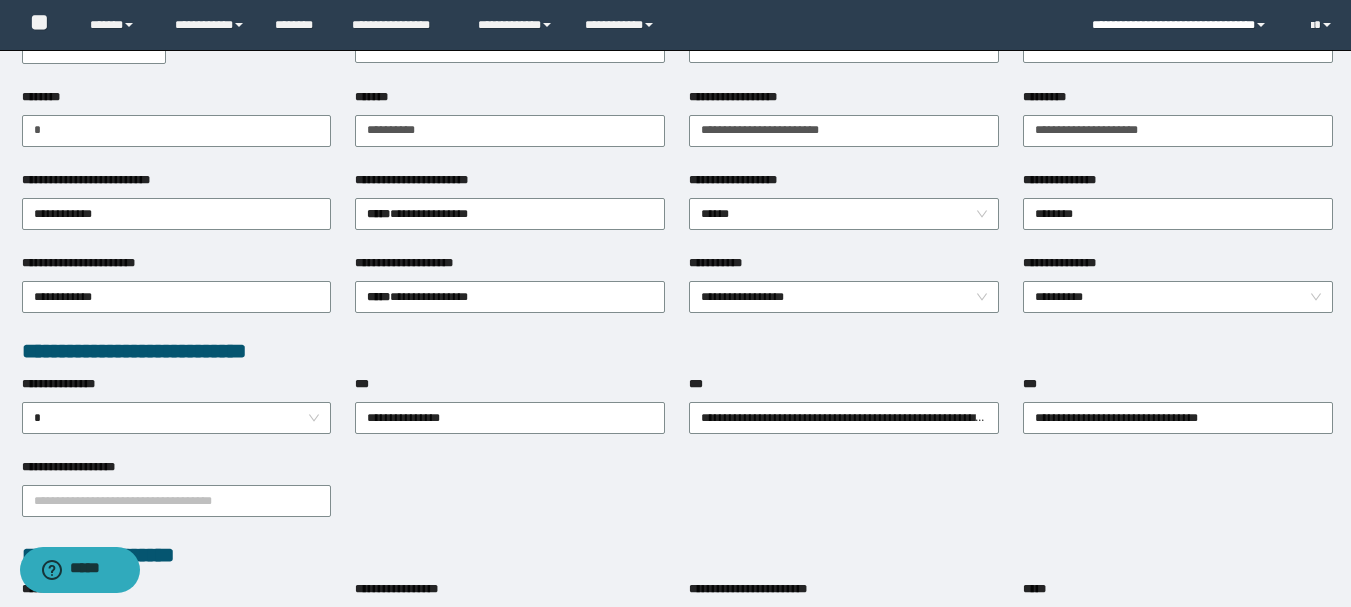 type 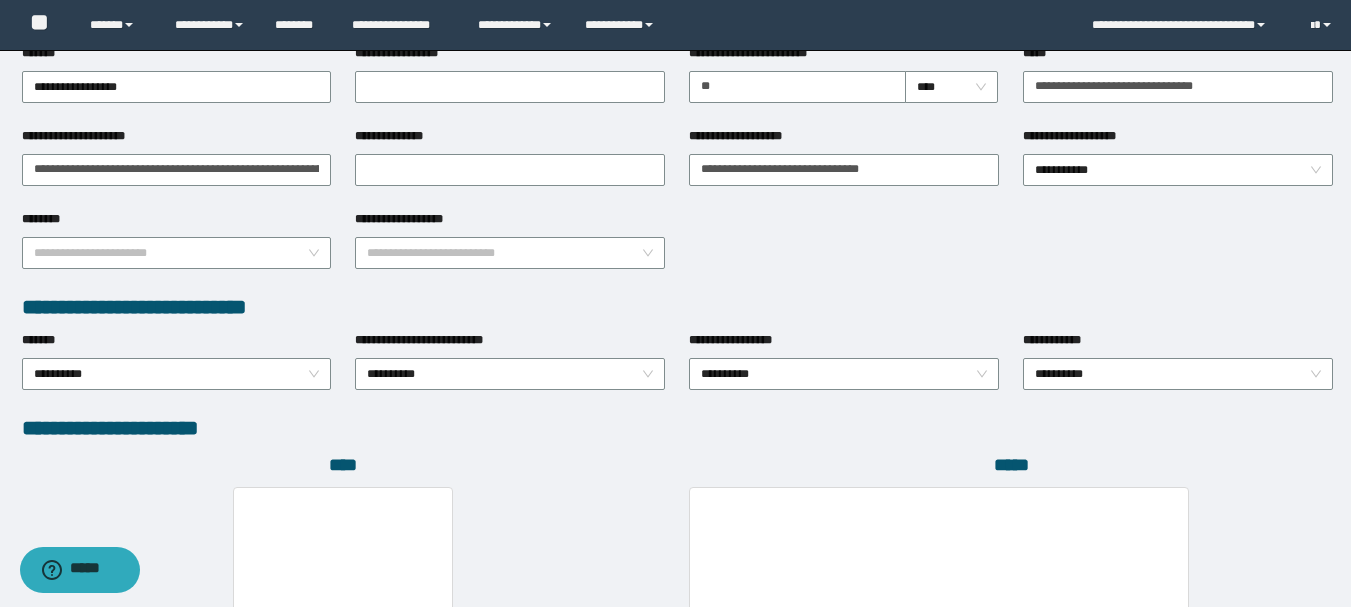 scroll, scrollTop: 1202, scrollLeft: 0, axis: vertical 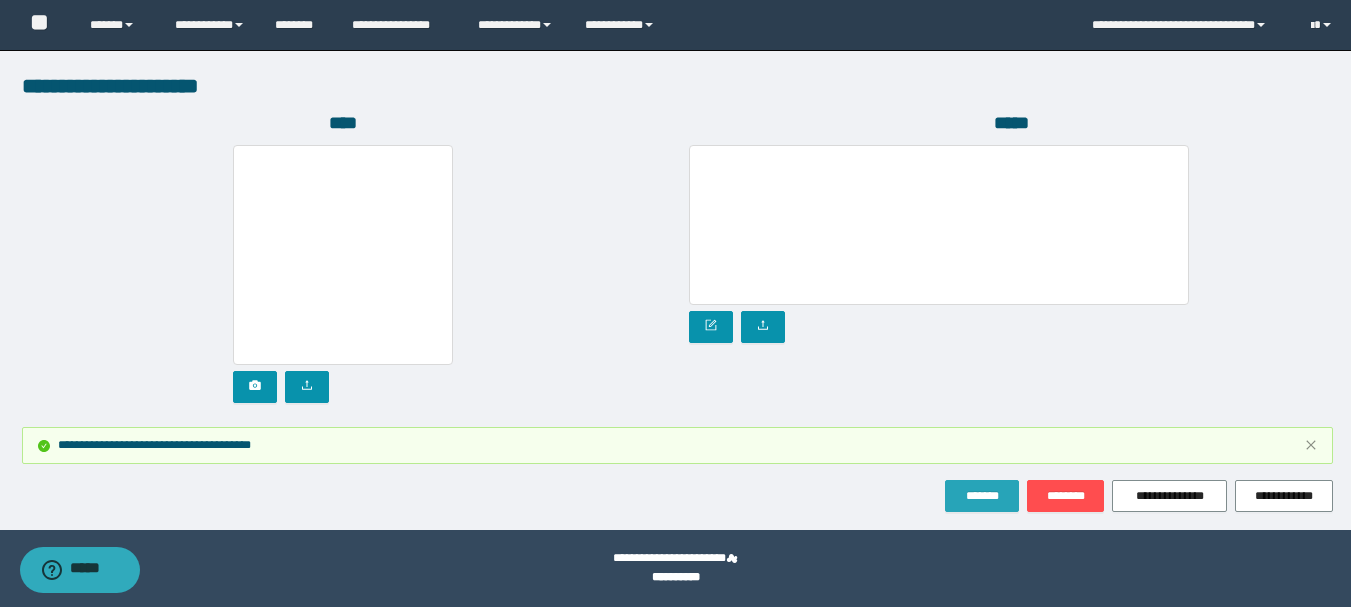 click on "*******" at bounding box center [982, 496] 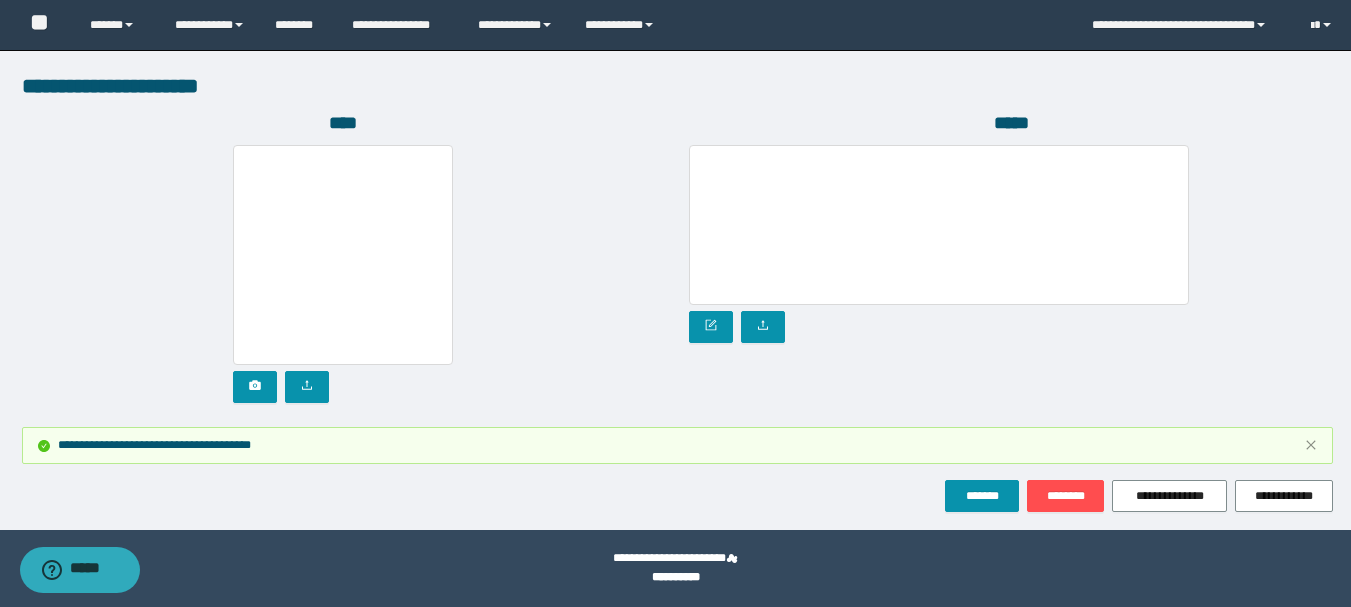 click on "**********" at bounding box center [677, -311] 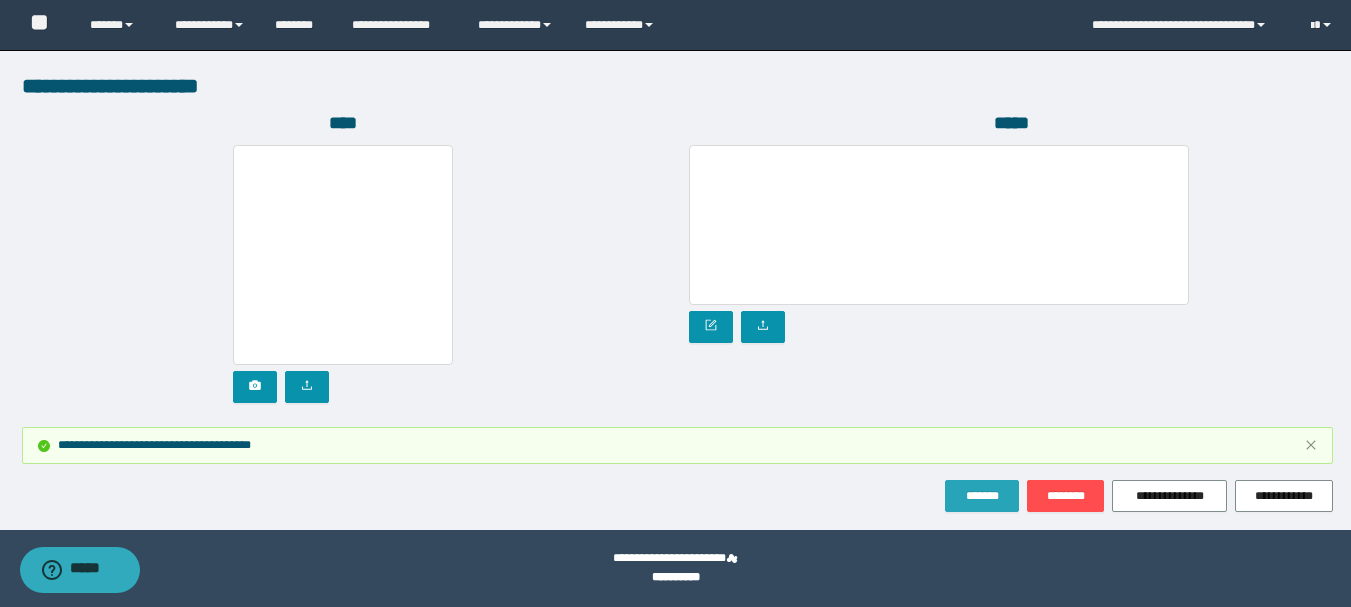 click on "*******" at bounding box center [982, 496] 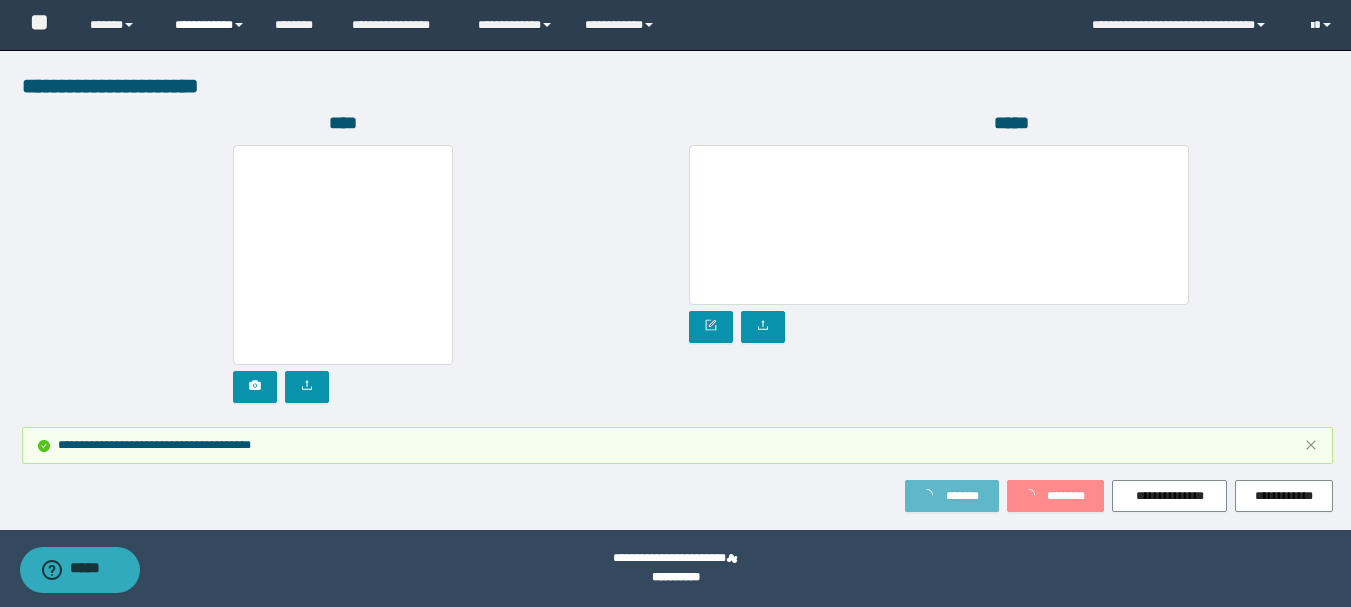 click on "**********" at bounding box center [210, 25] 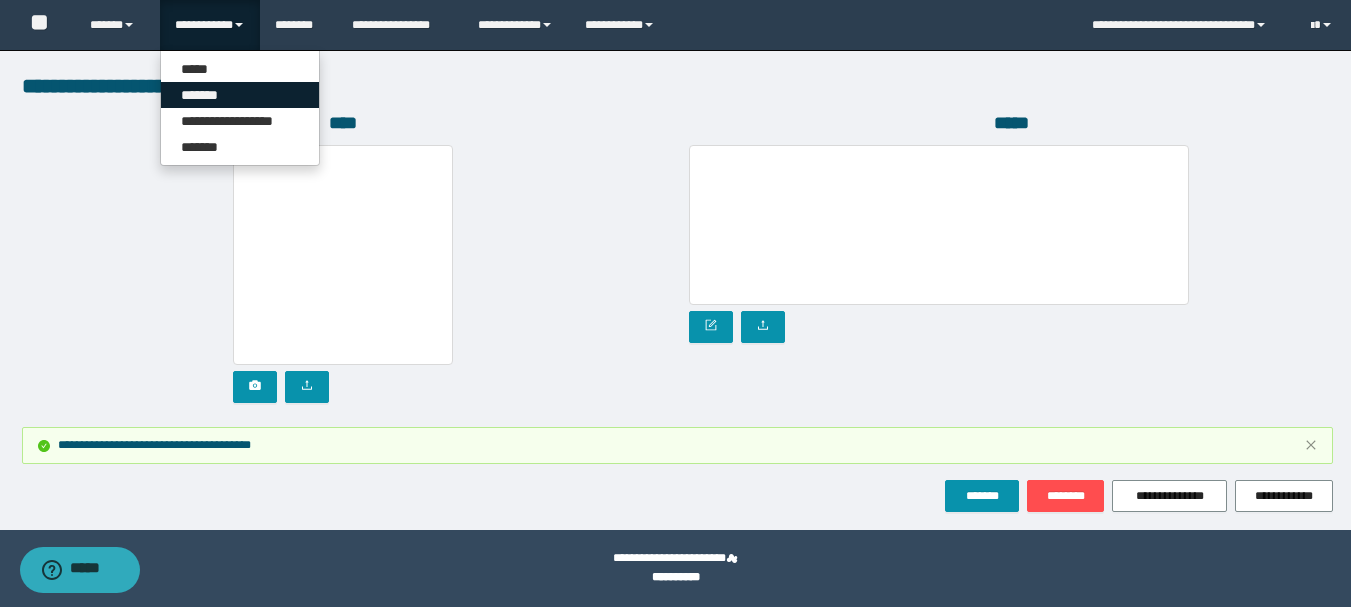 click on "*******" at bounding box center [240, 95] 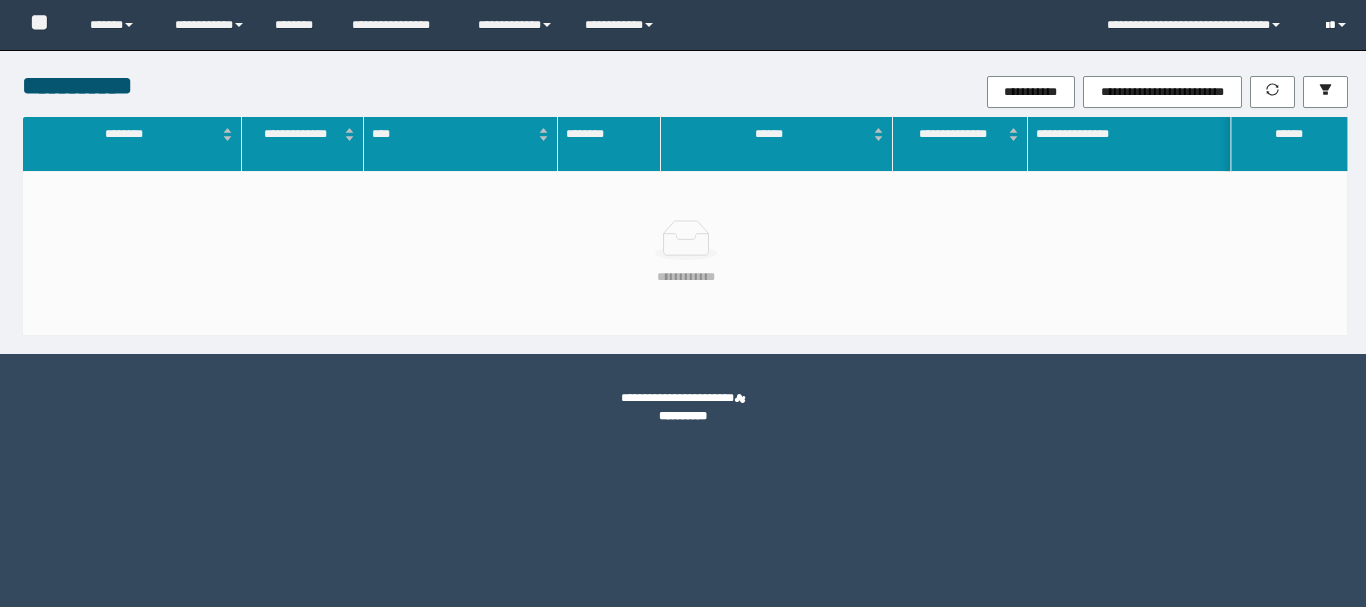 scroll, scrollTop: 0, scrollLeft: 0, axis: both 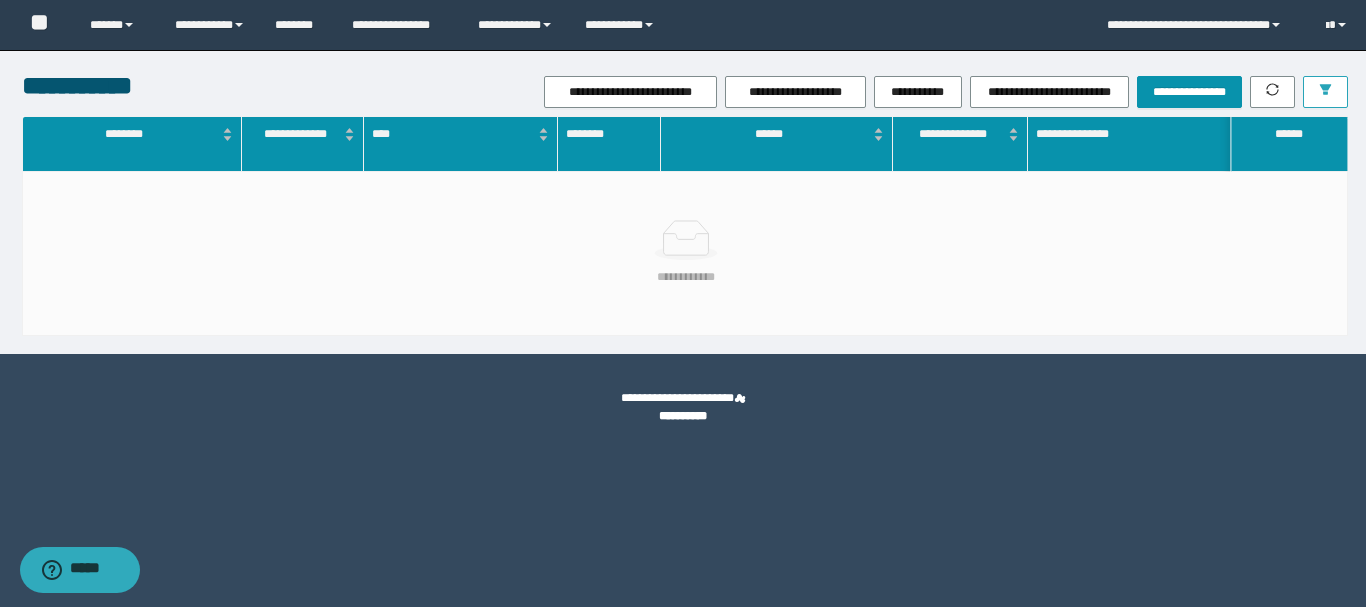 click 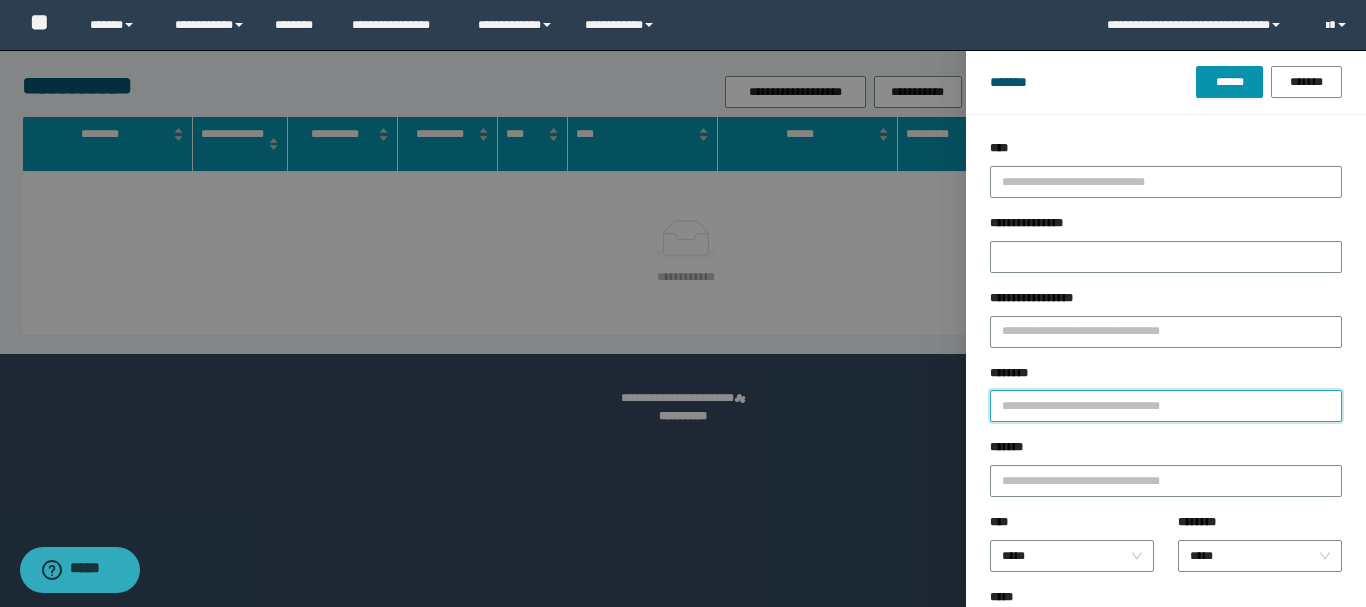click on "********" at bounding box center (1166, 406) 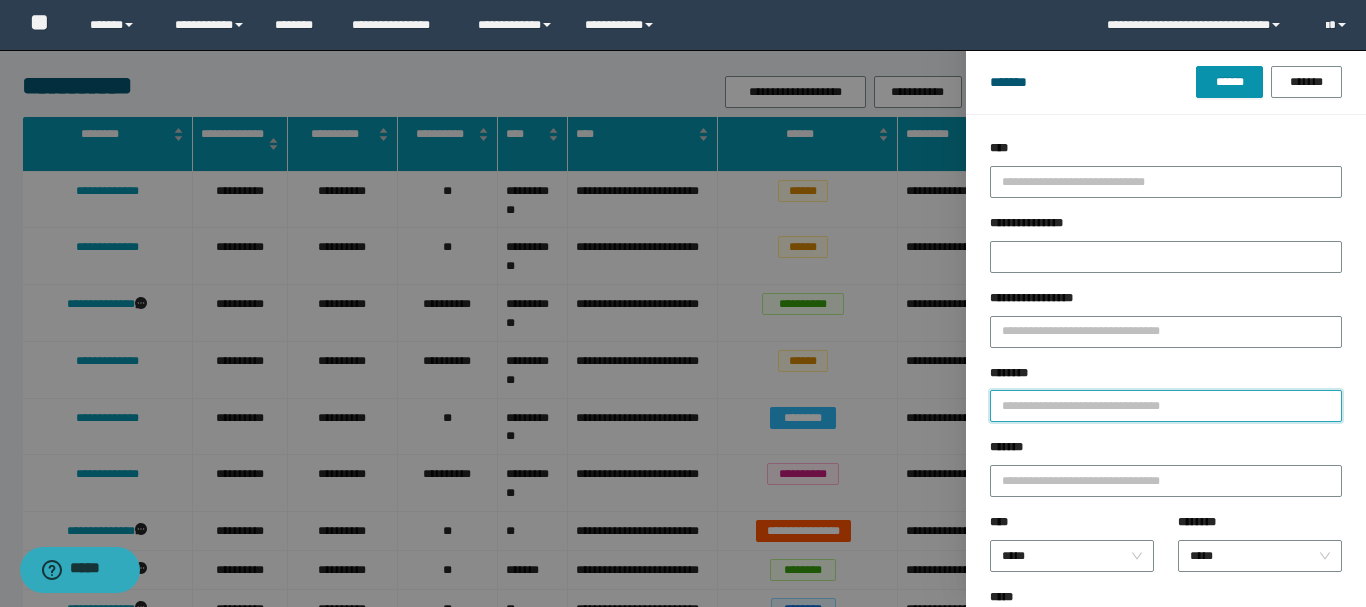 click on "********" at bounding box center [1166, 406] 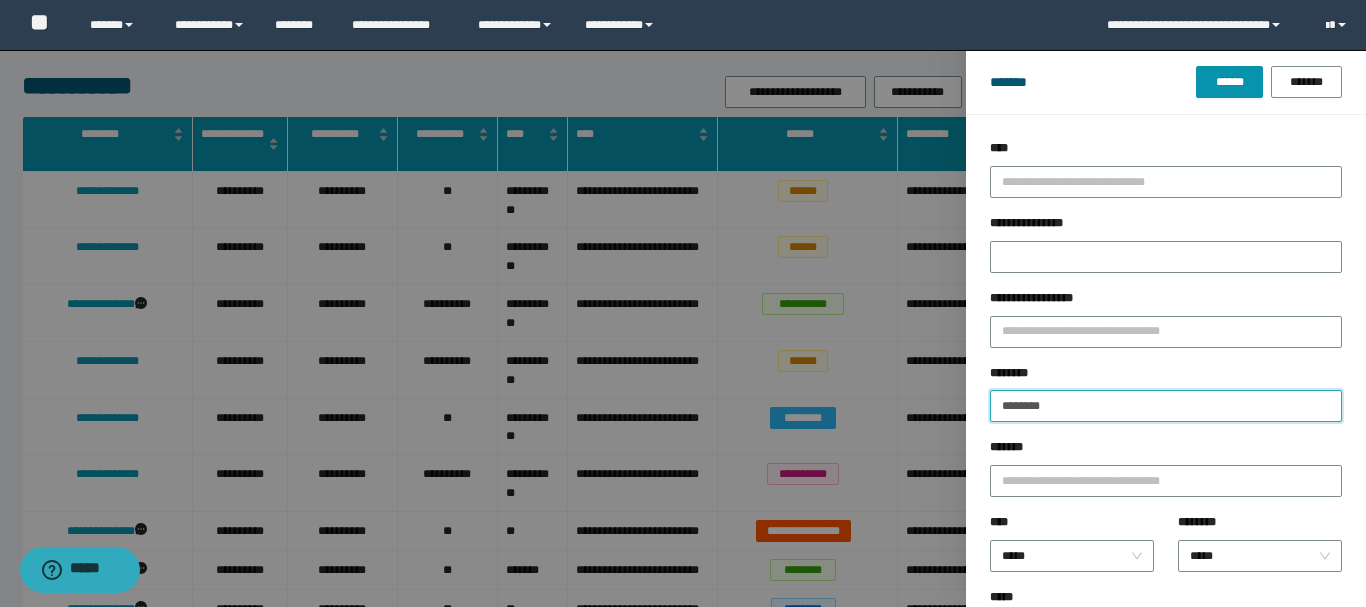 type on "********" 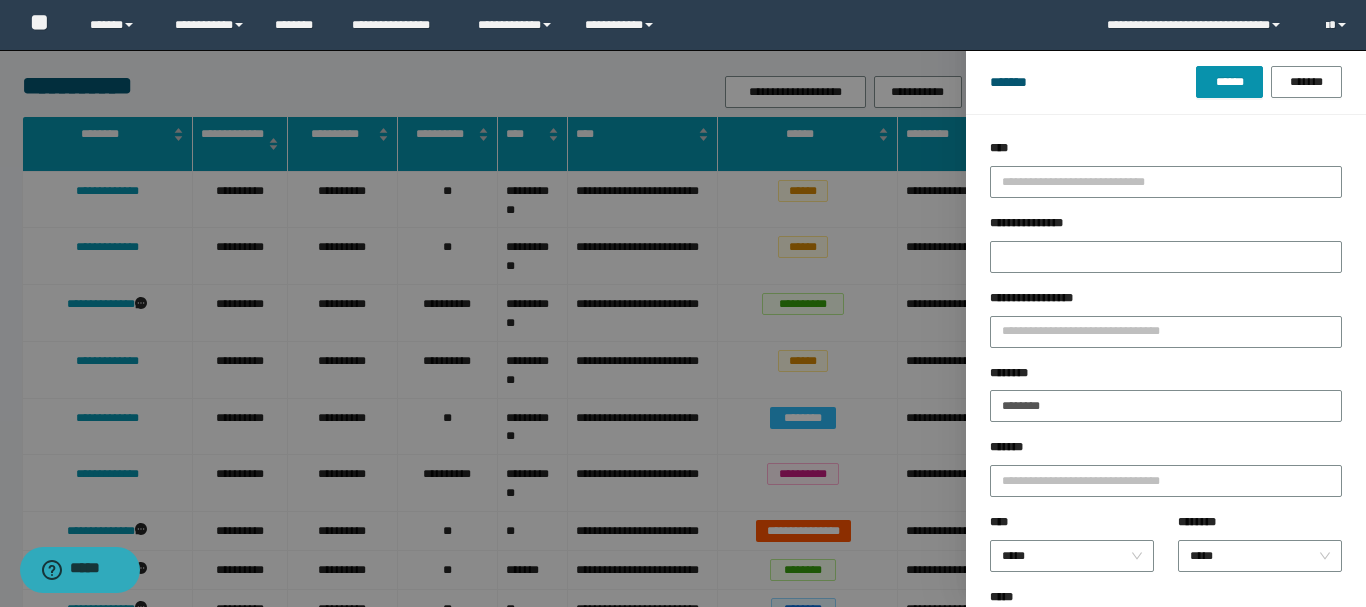 click on "******* ****** *******" at bounding box center [1166, 82] 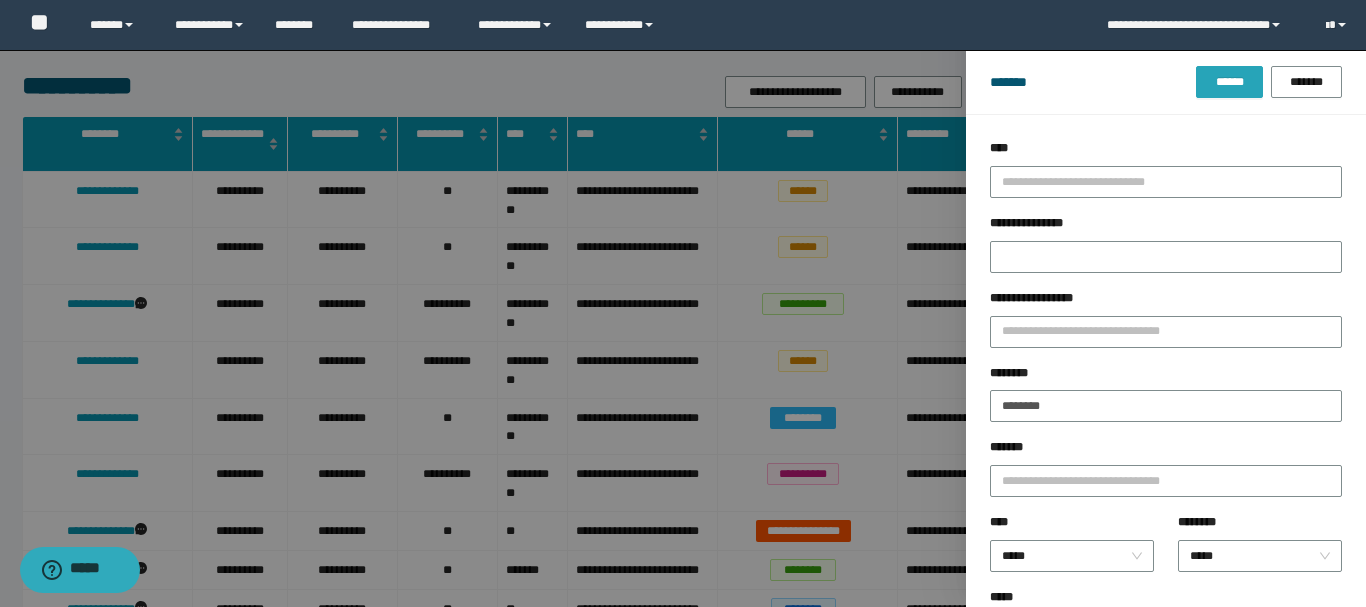 click on "******" at bounding box center (1229, 82) 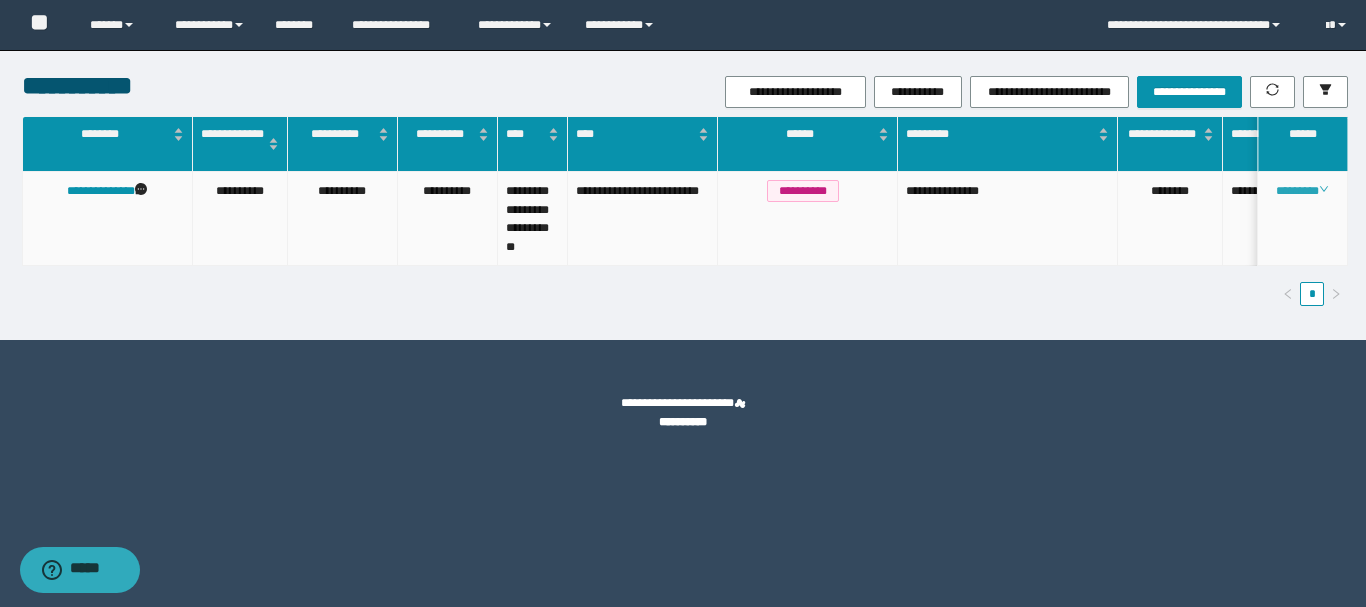 click on "********" at bounding box center (1302, 191) 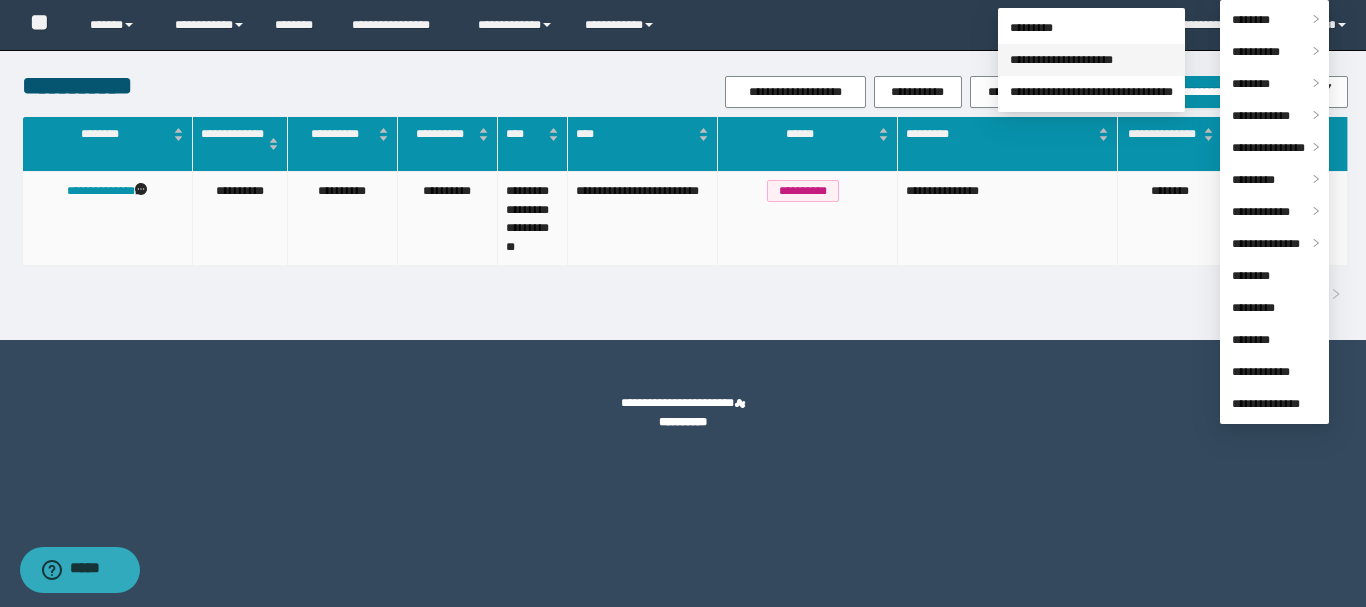 click on "**********" at bounding box center (1061, 60) 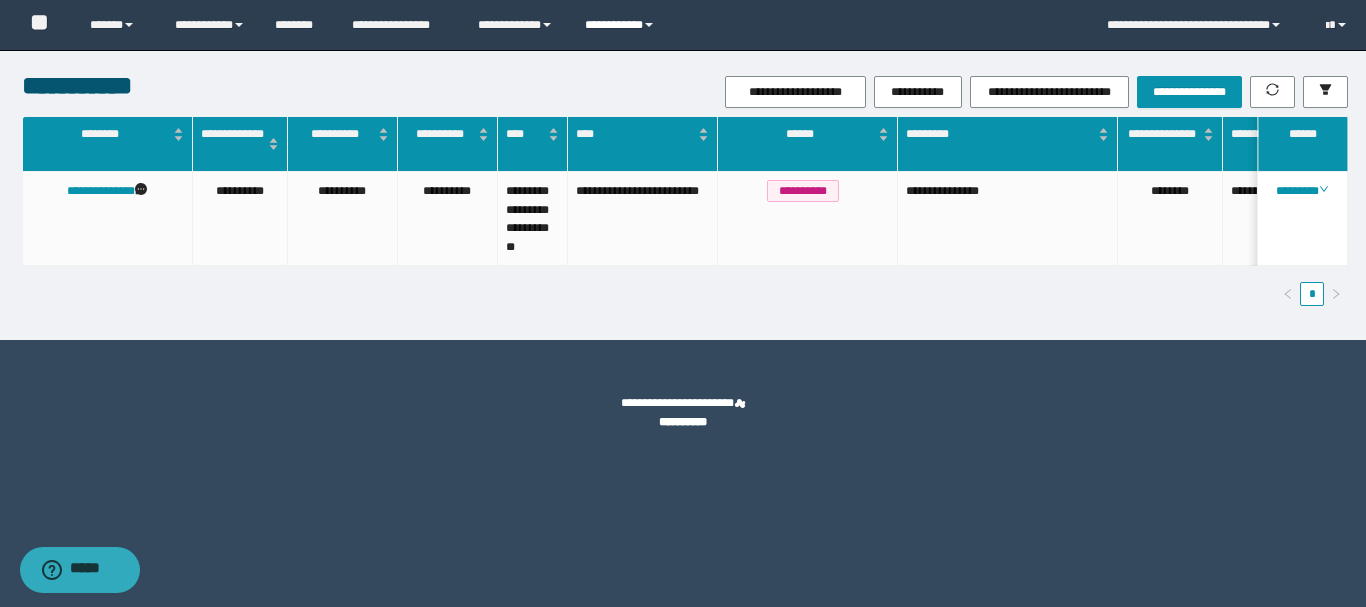 click on "**********" at bounding box center (622, 25) 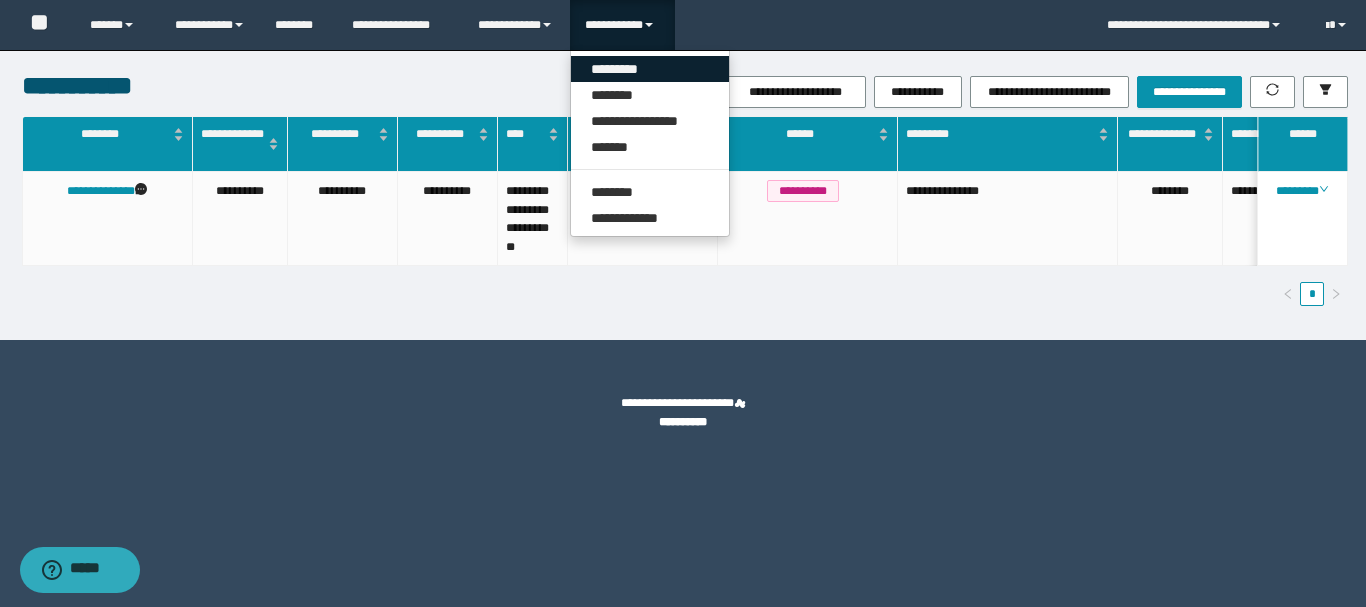 click on "*********" at bounding box center [650, 69] 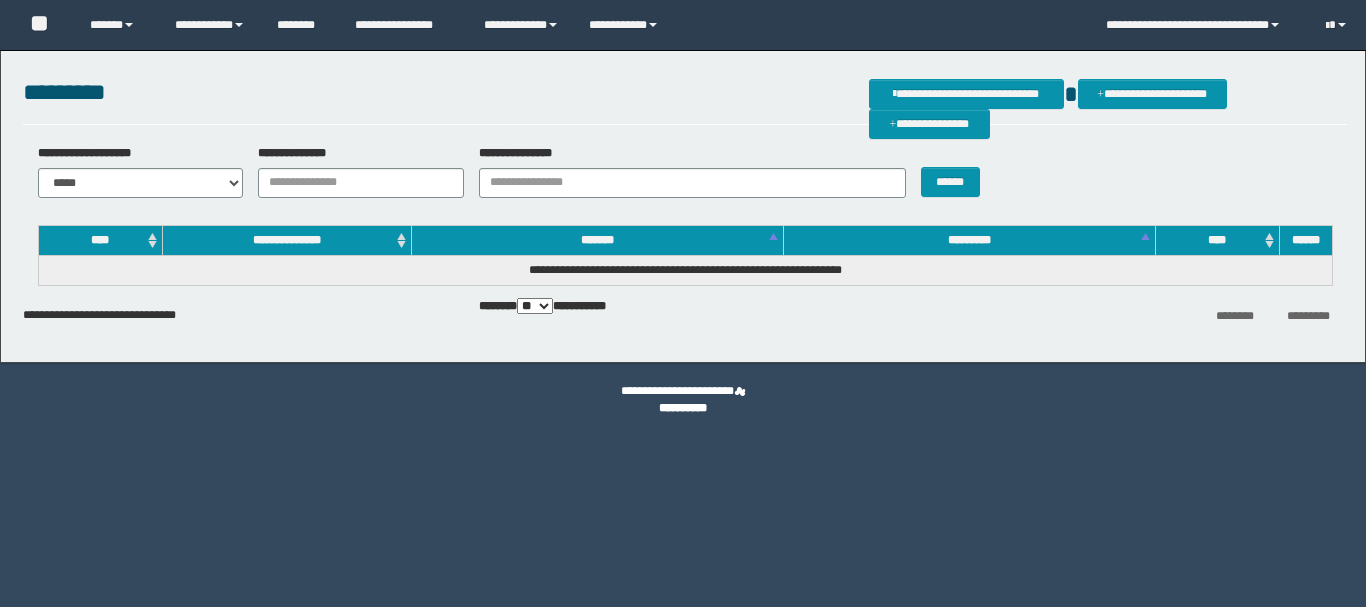 scroll, scrollTop: 0, scrollLeft: 0, axis: both 